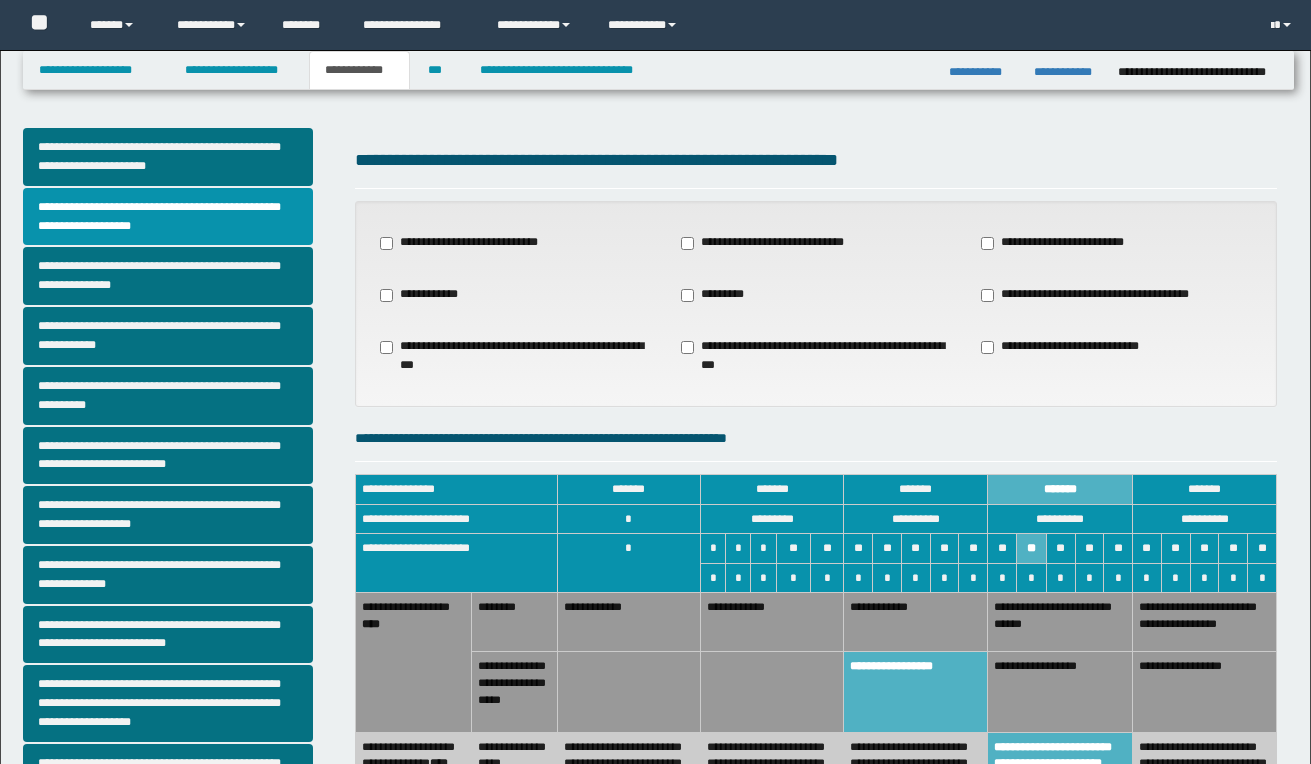 scroll, scrollTop: 1083, scrollLeft: 0, axis: vertical 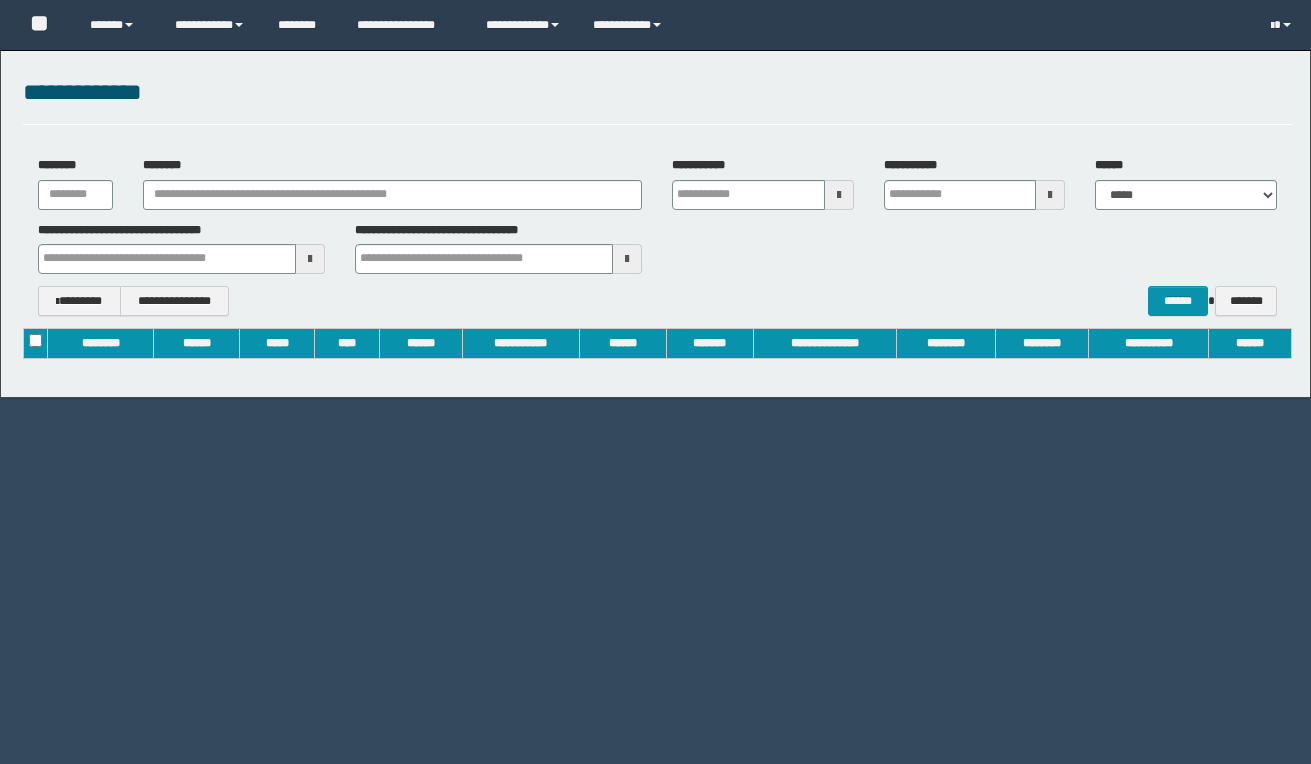type on "**********" 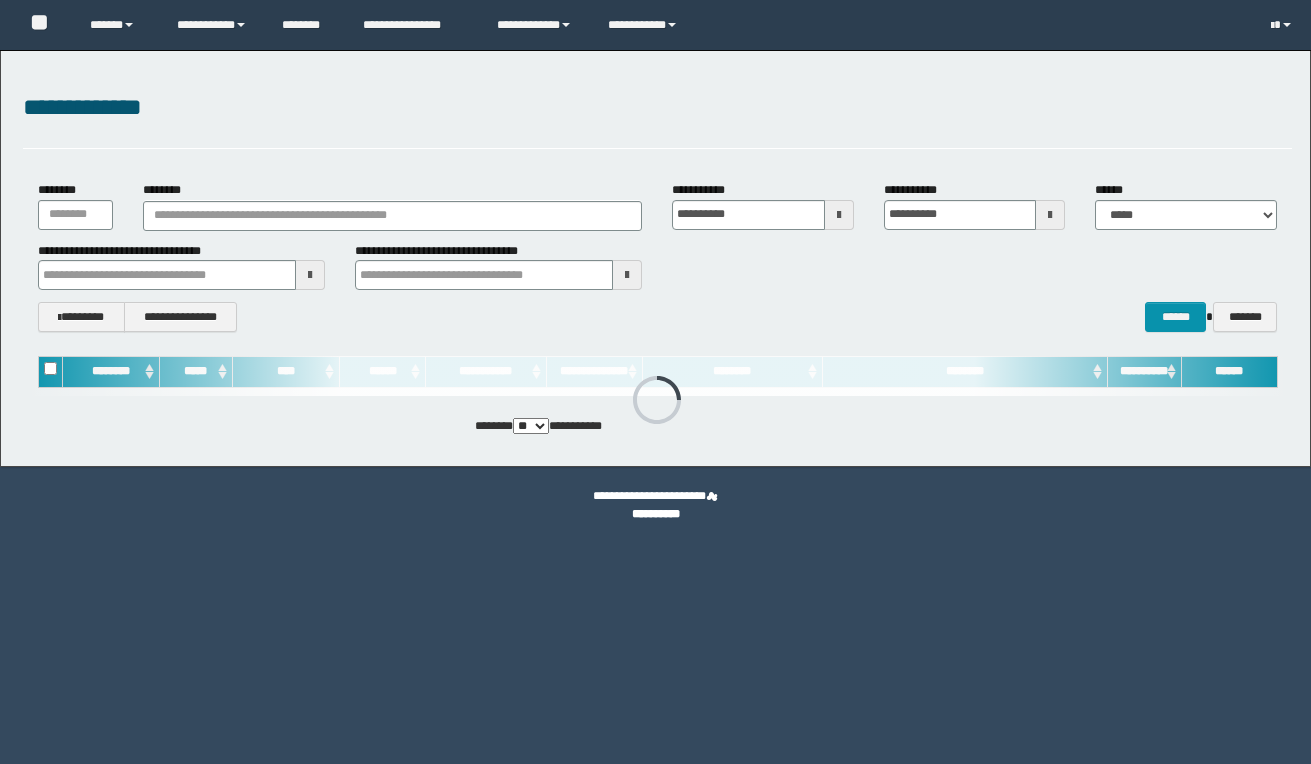 scroll, scrollTop: 0, scrollLeft: 0, axis: both 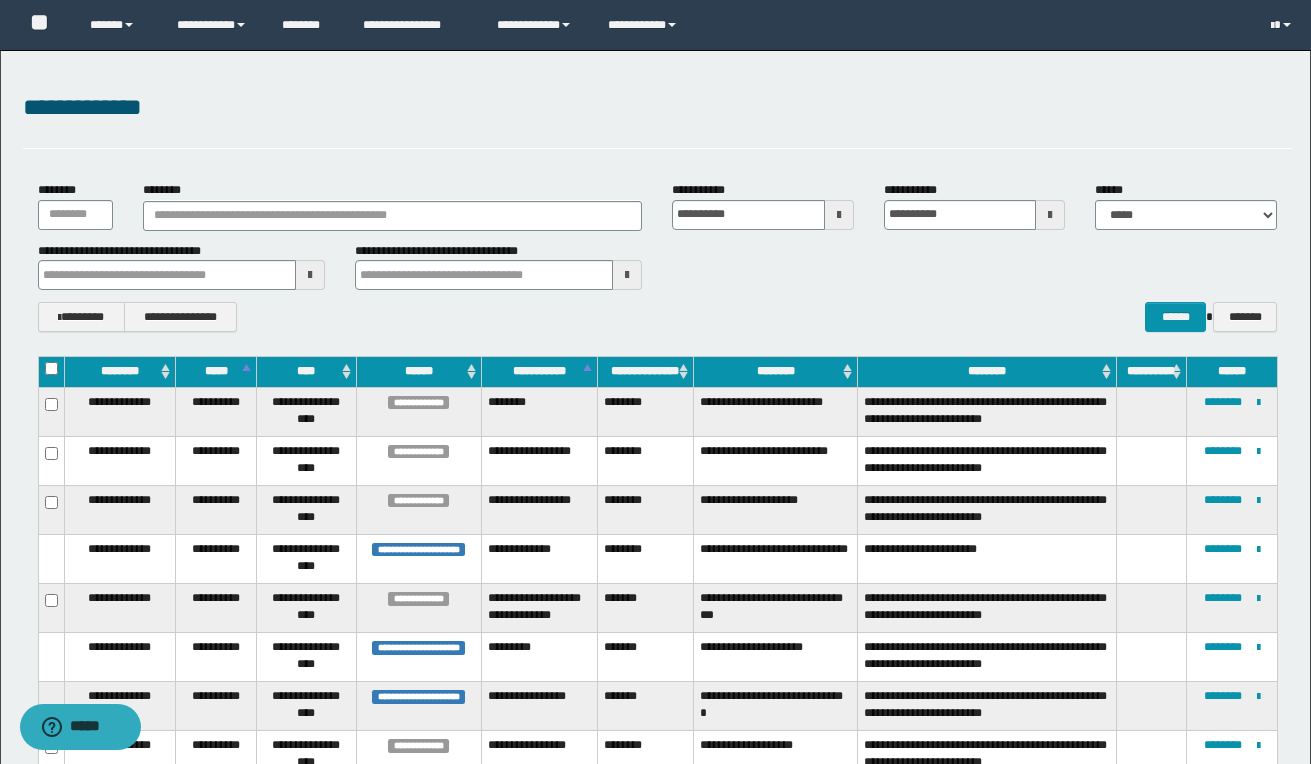 type 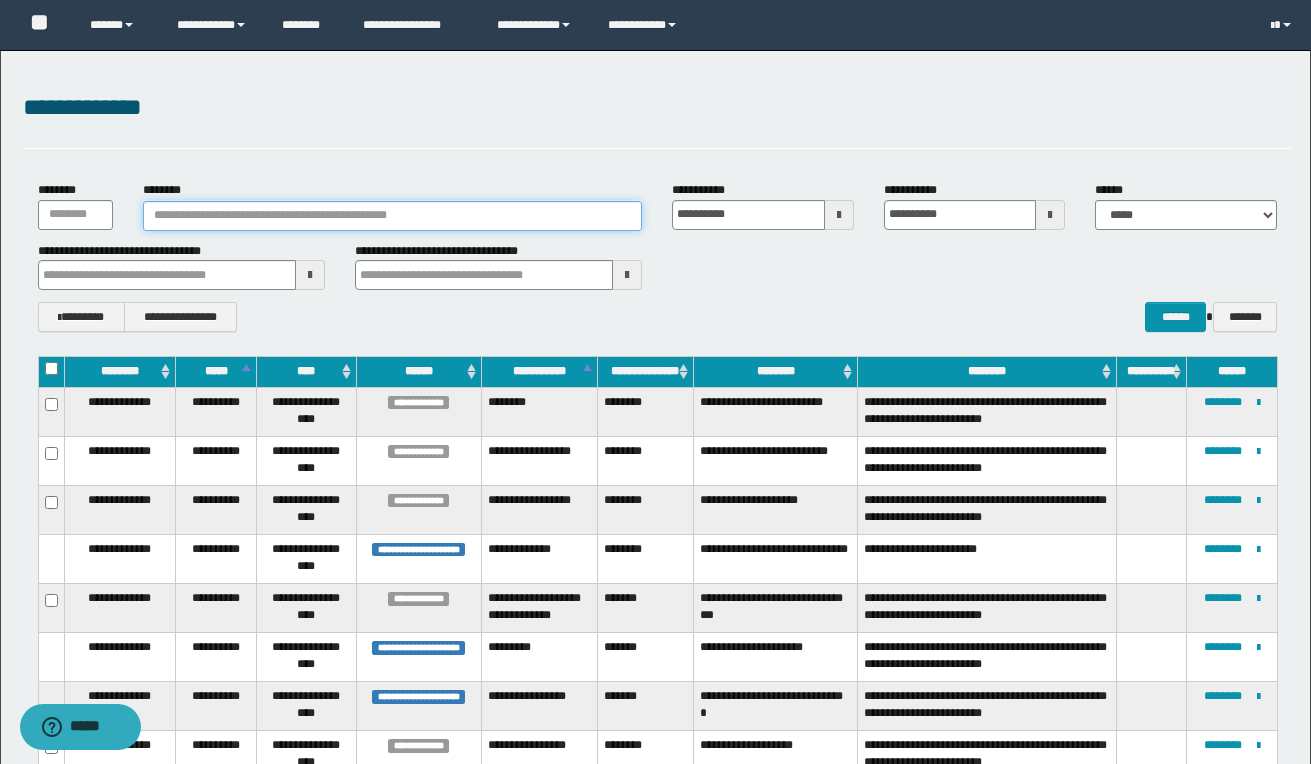 click on "********" at bounding box center [392, 216] 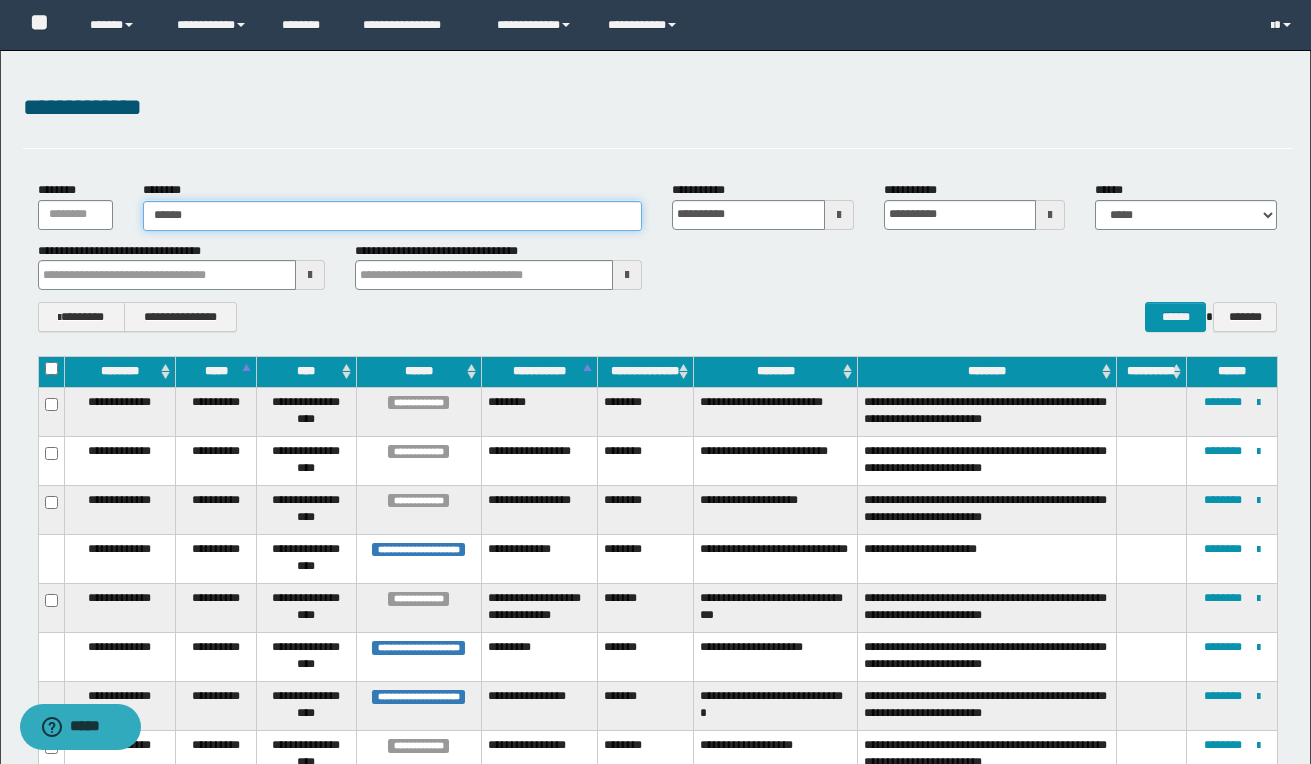 type on "******" 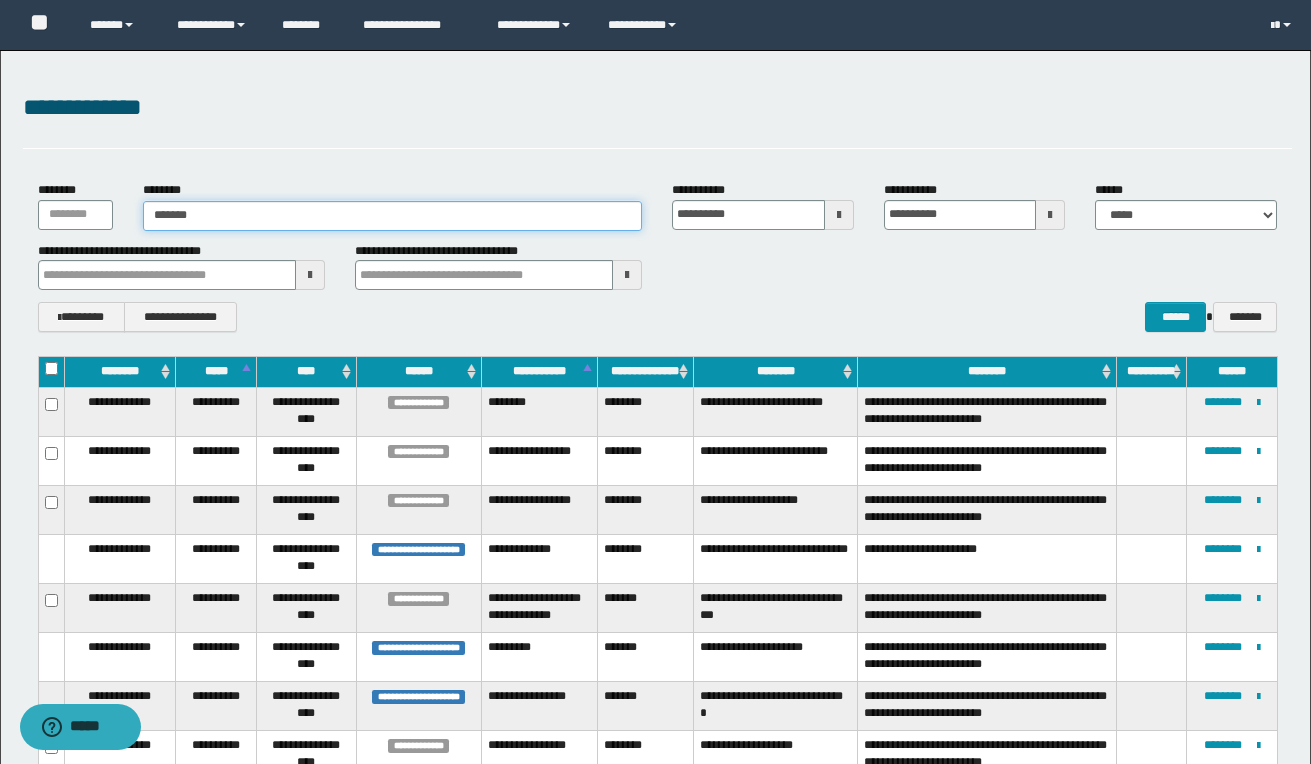 type 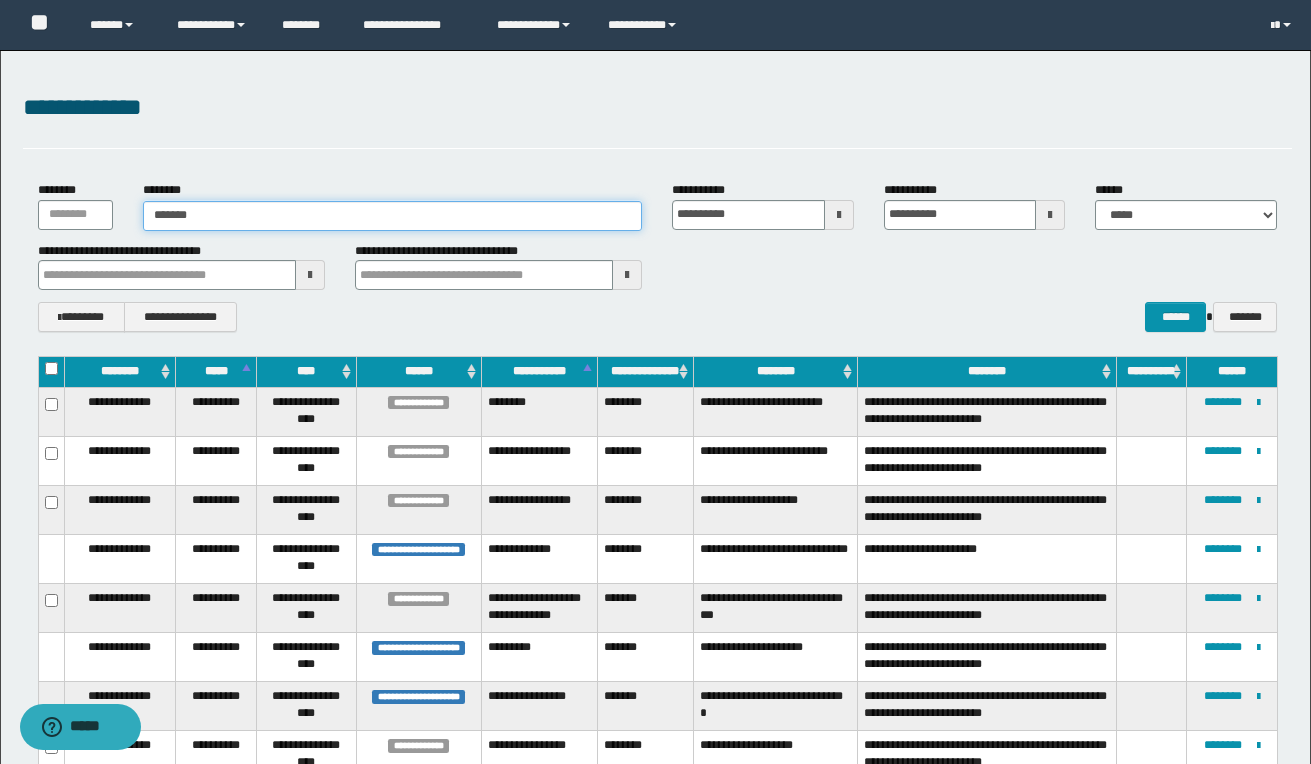 type on "******" 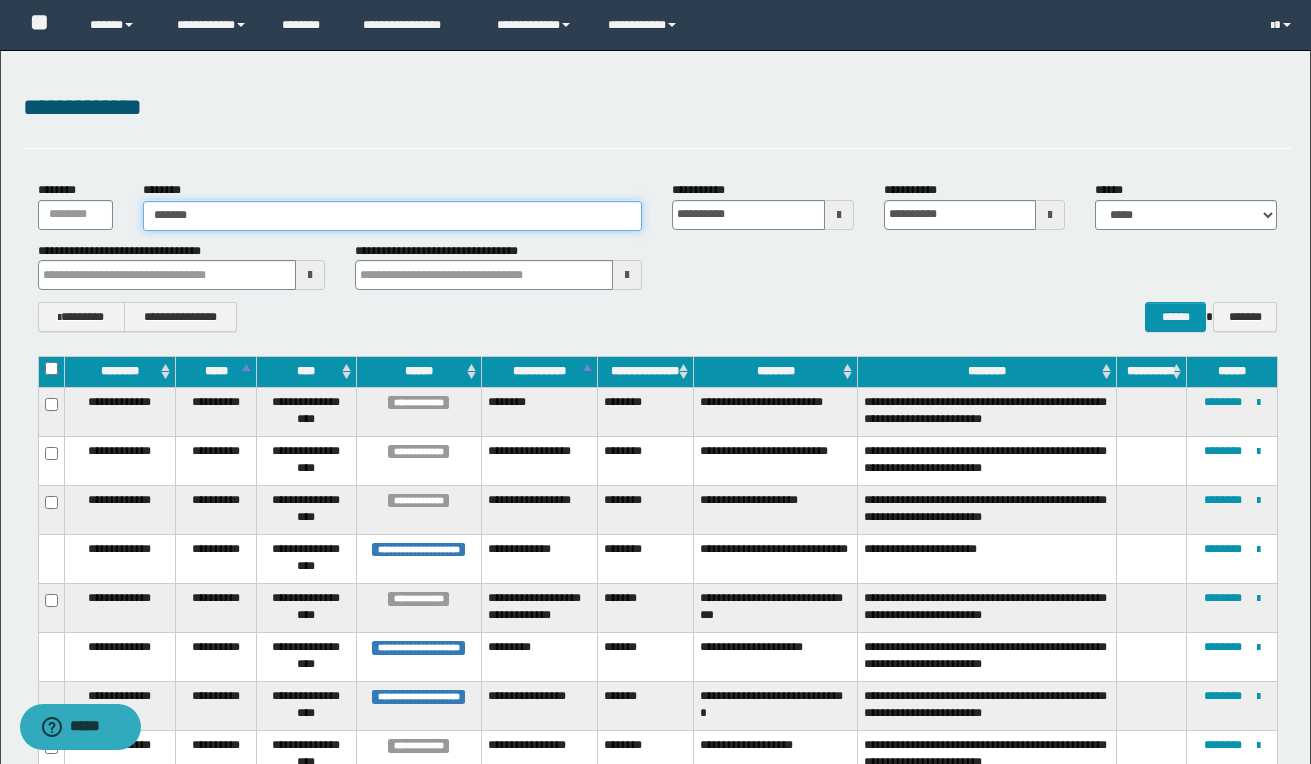 type 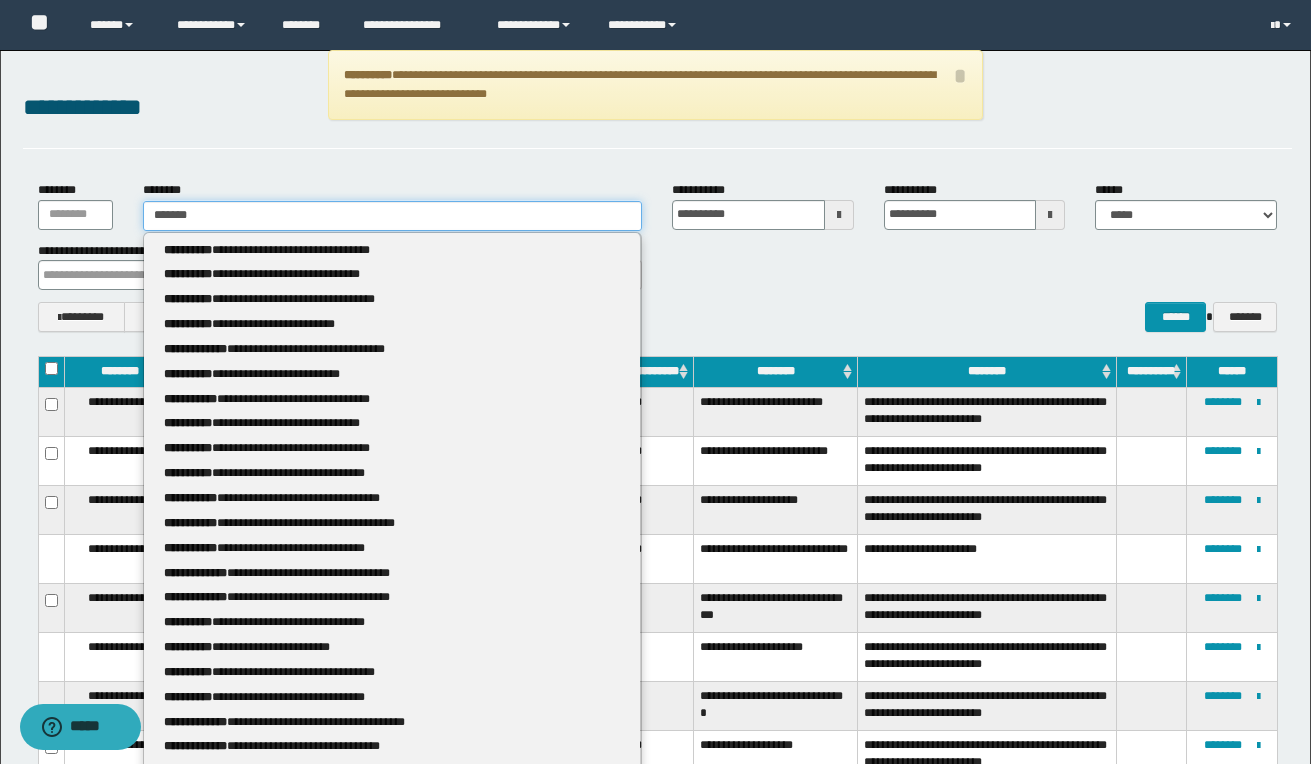 type 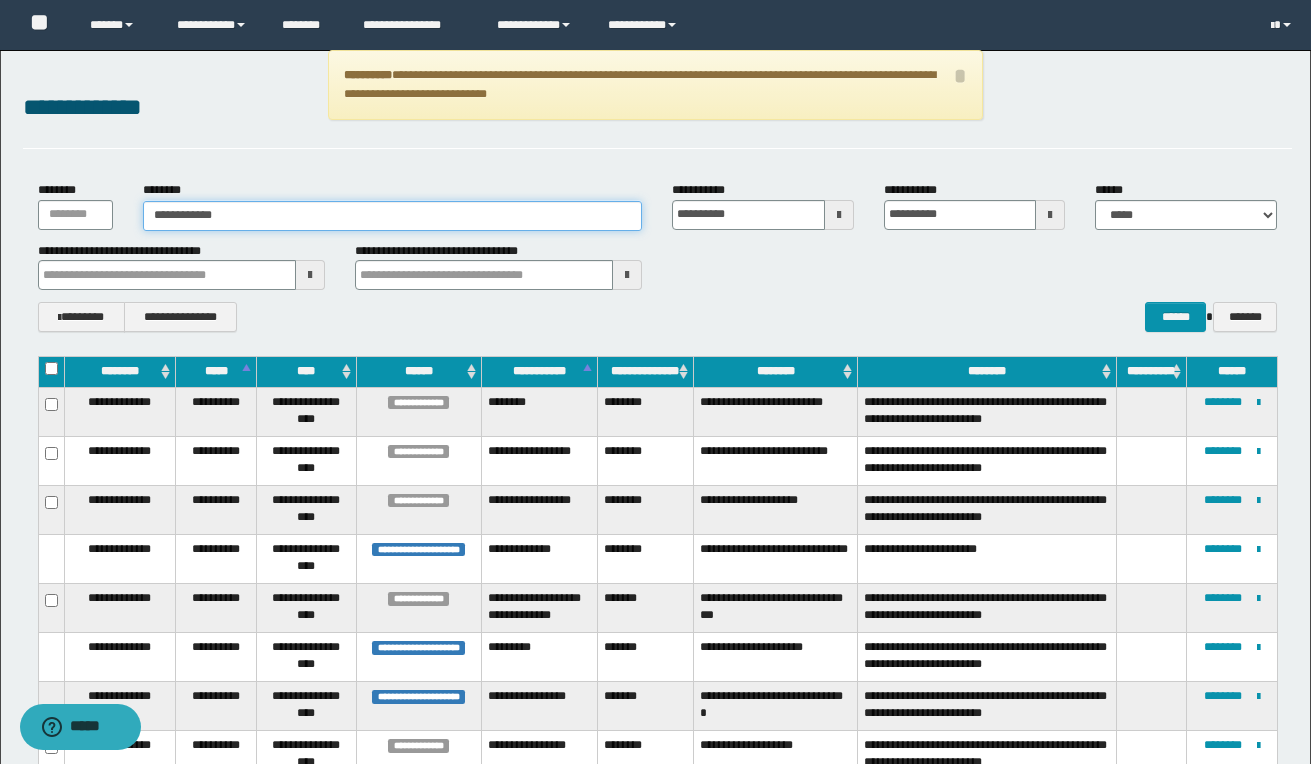 type on "**********" 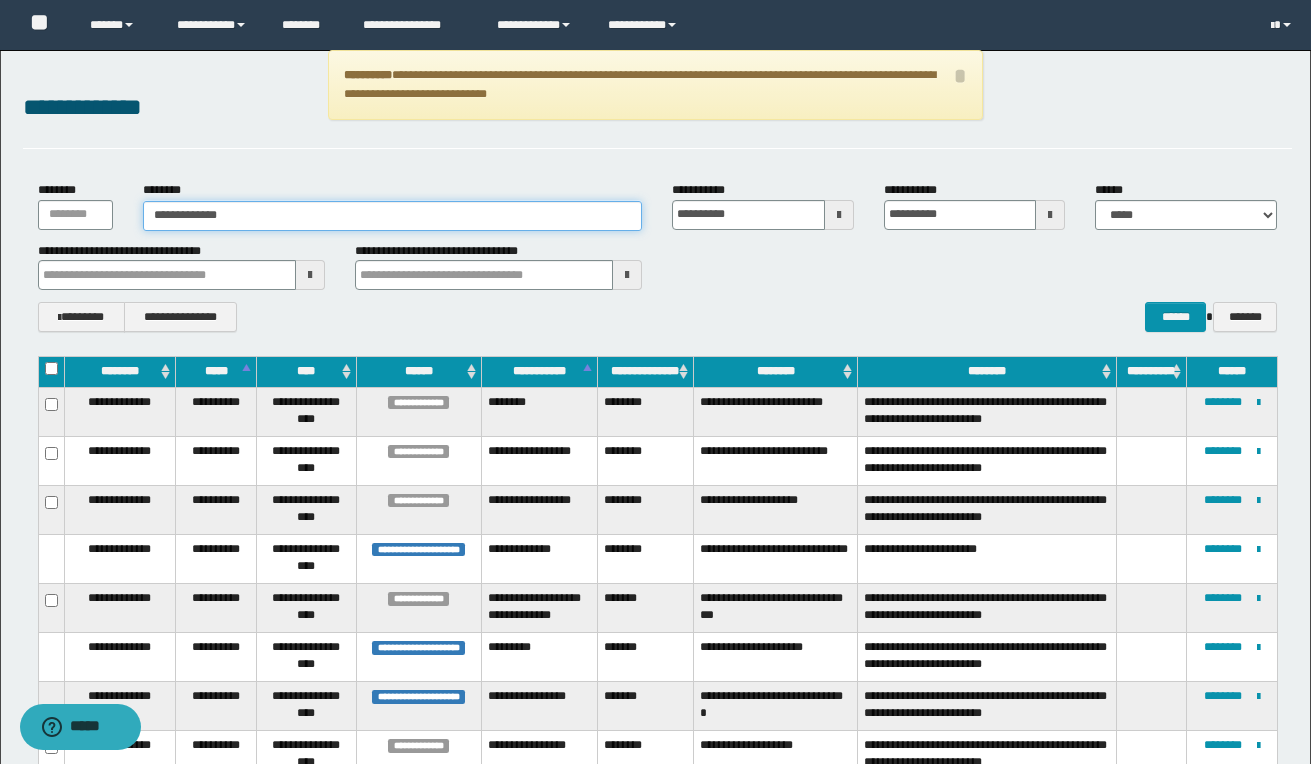 type on "**********" 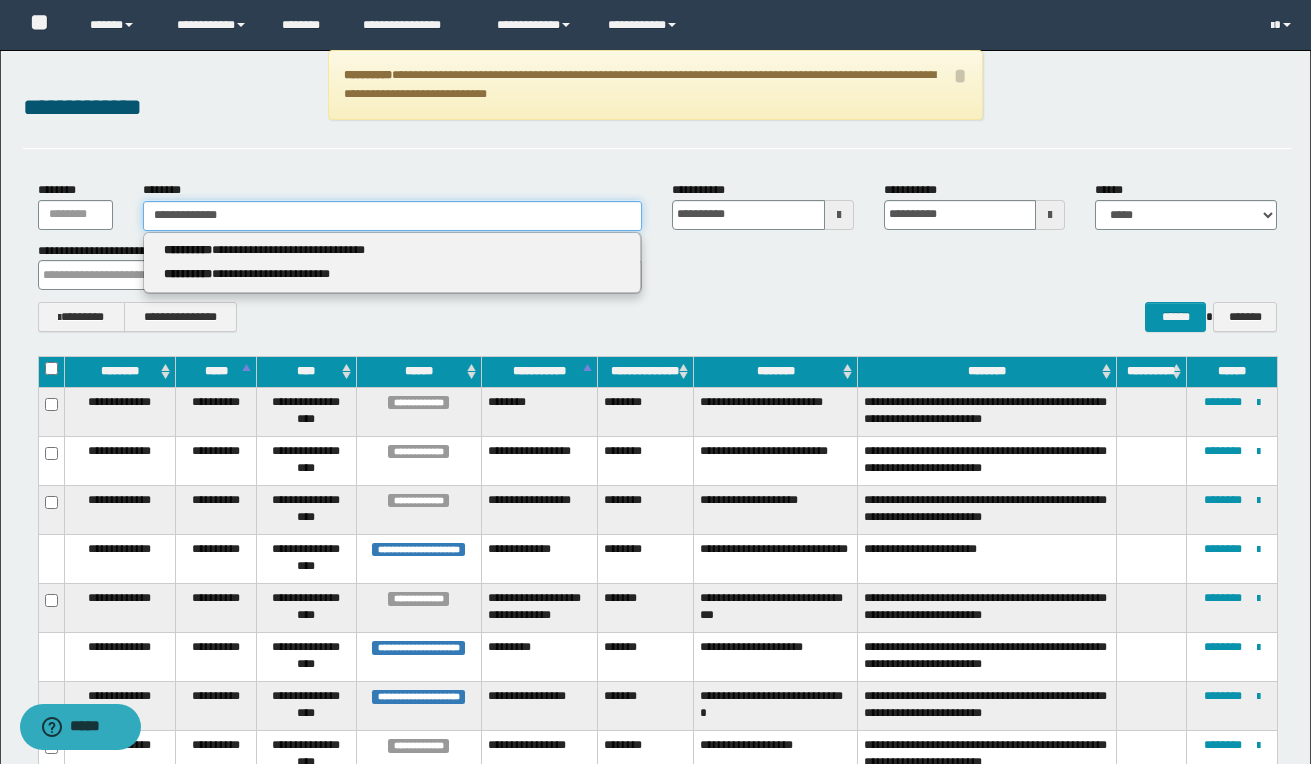 type 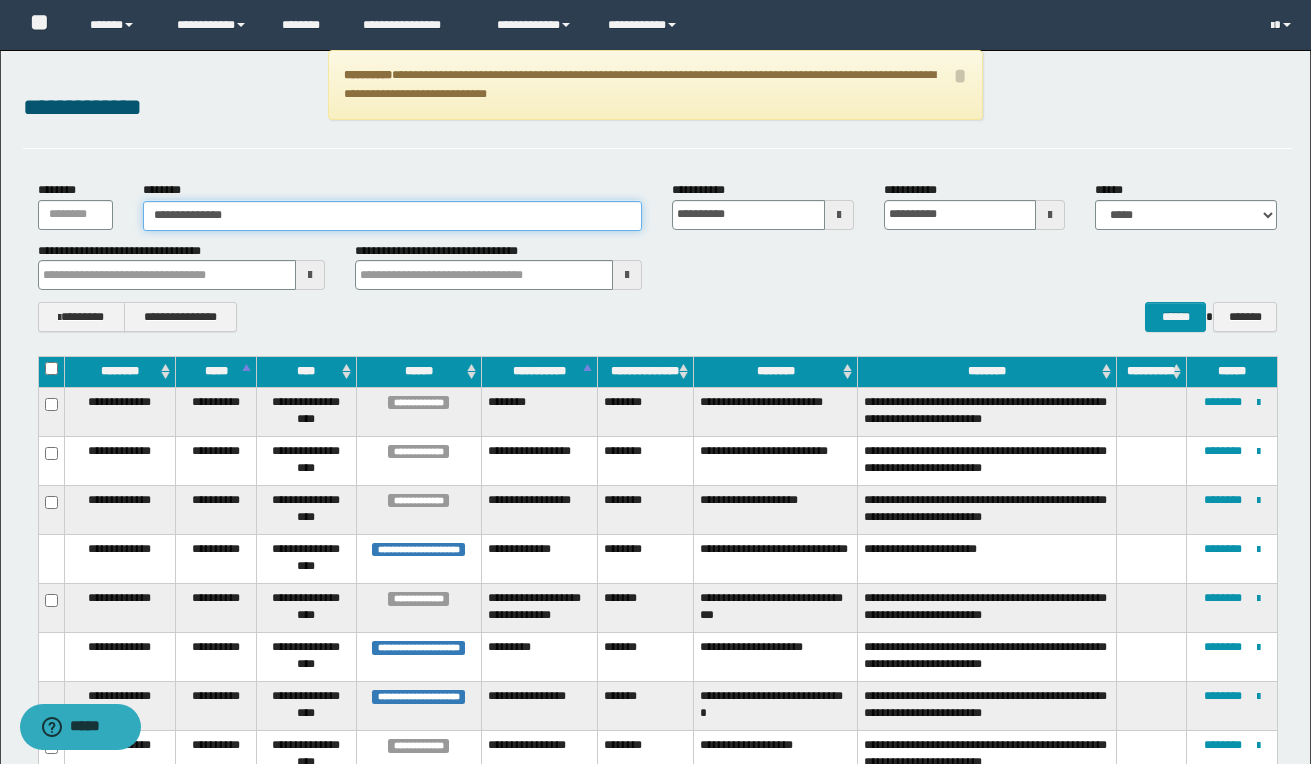 type on "**********" 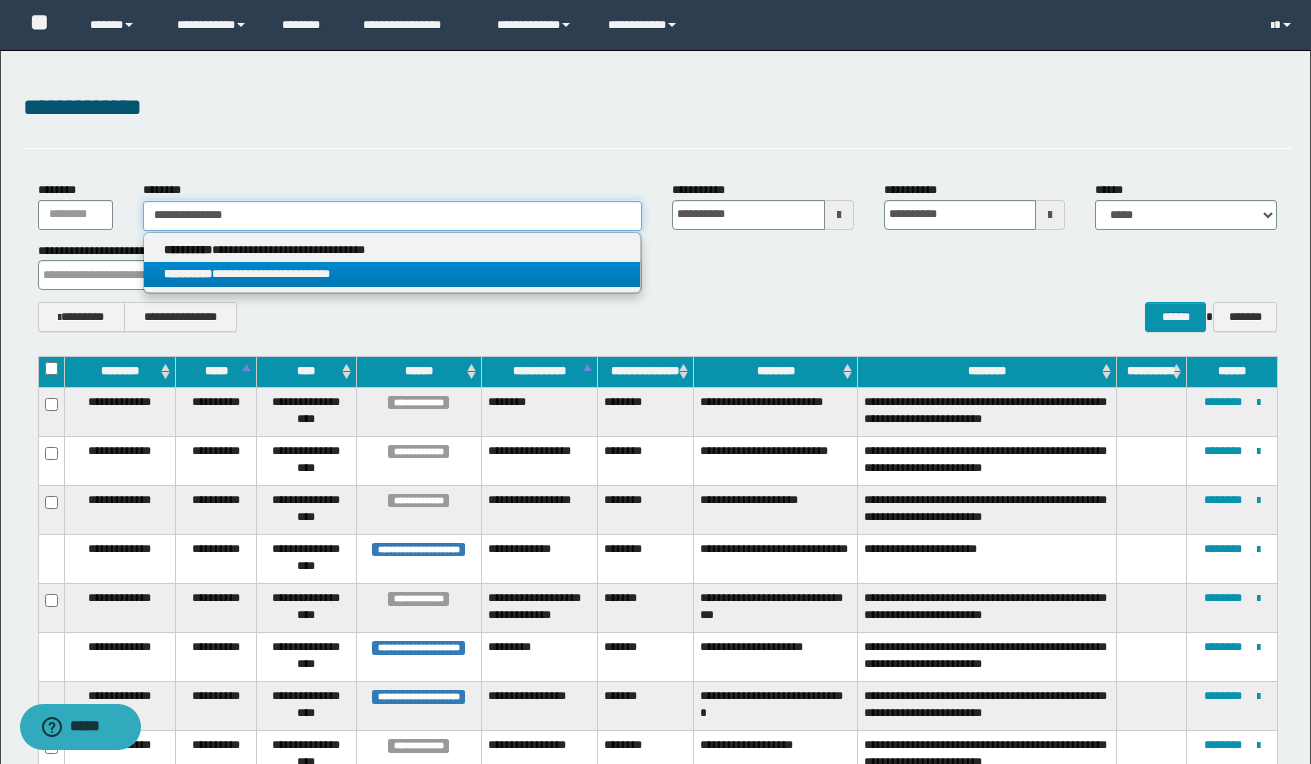 type on "**********" 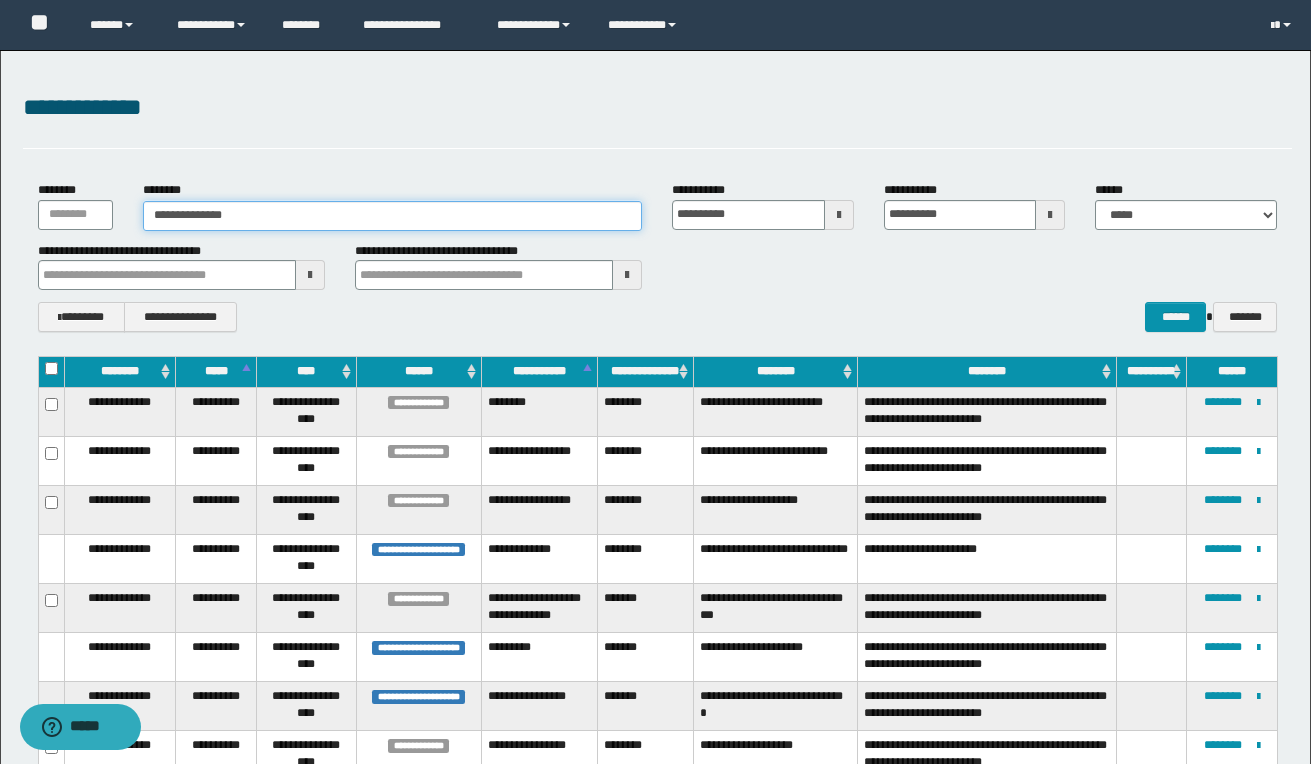 type 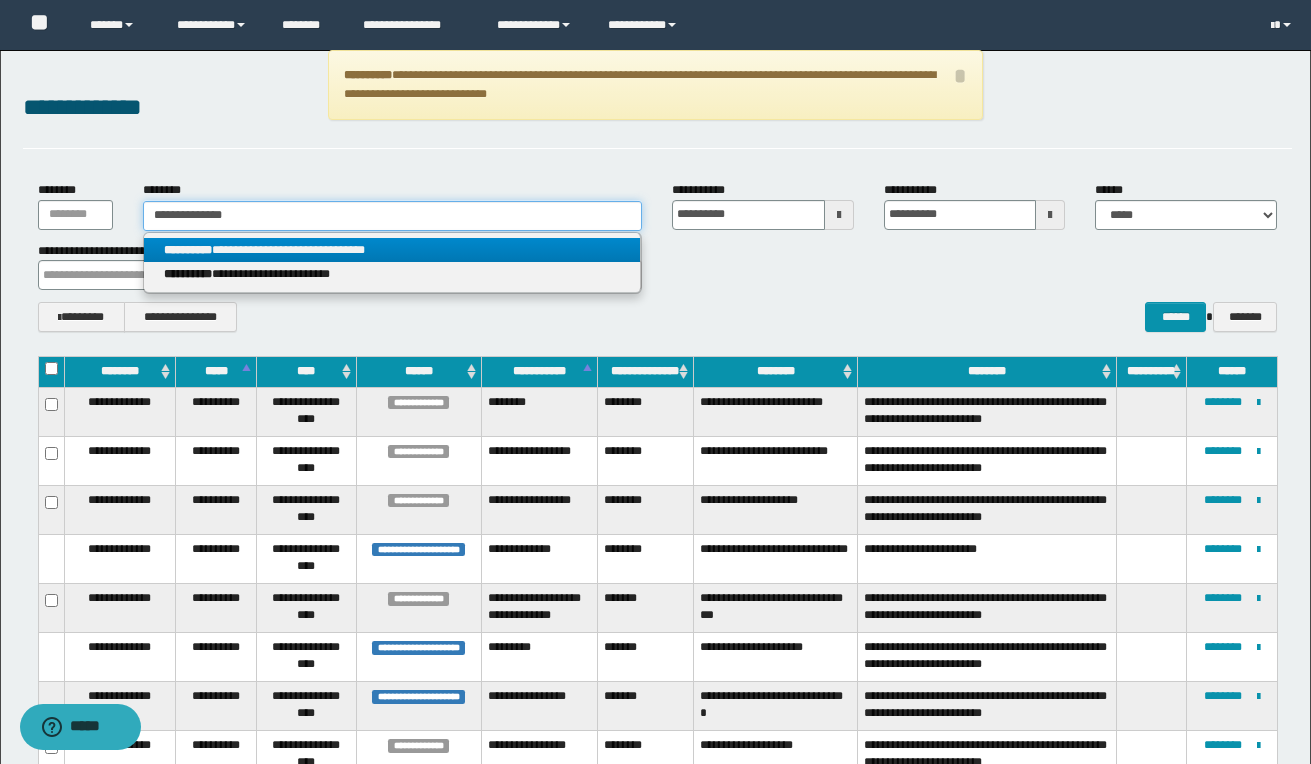 click on "**********" at bounding box center [392, 216] 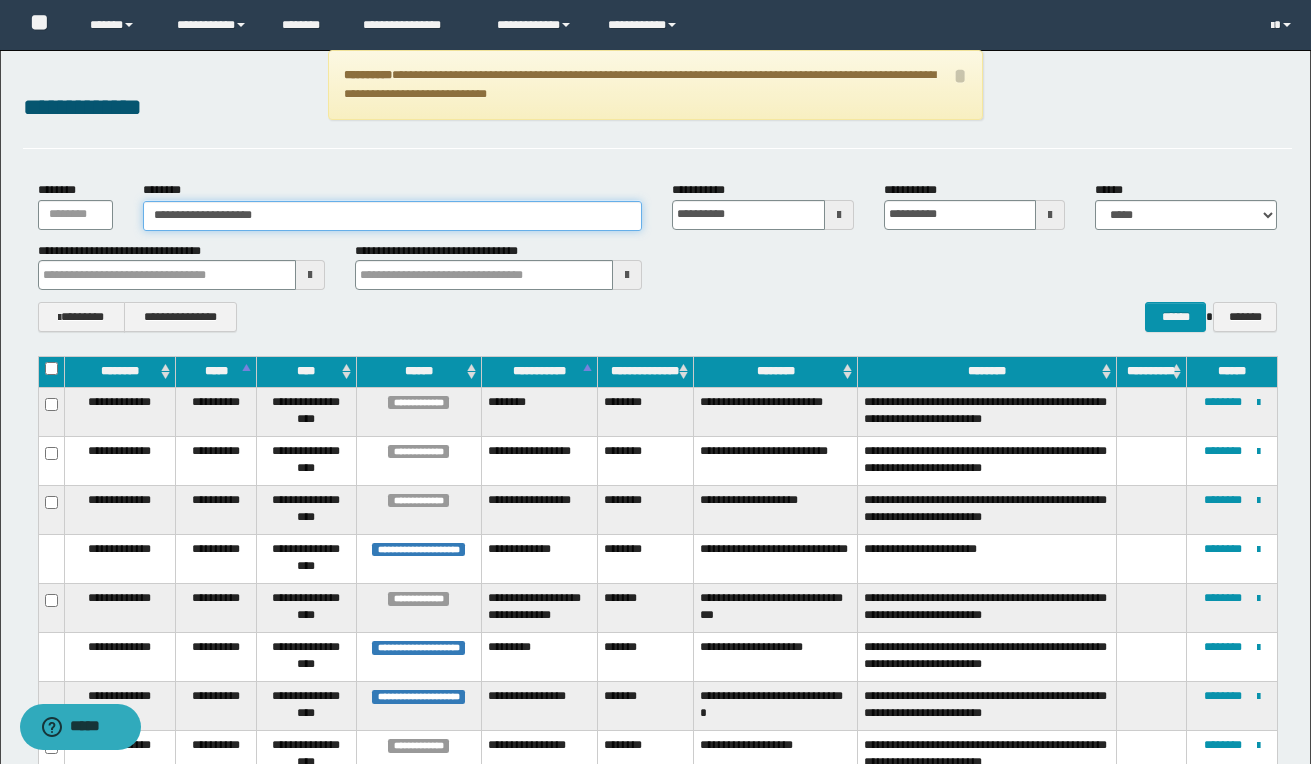 type on "**********" 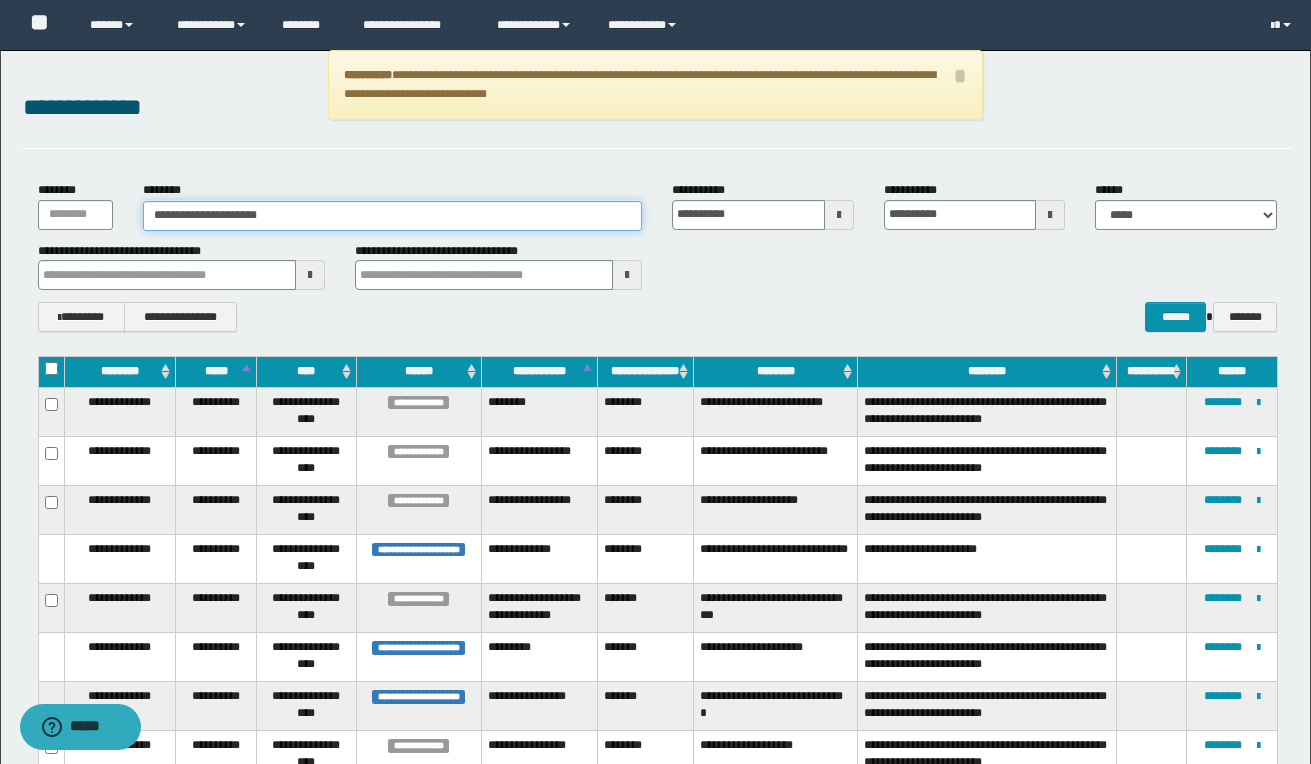 type on "**********" 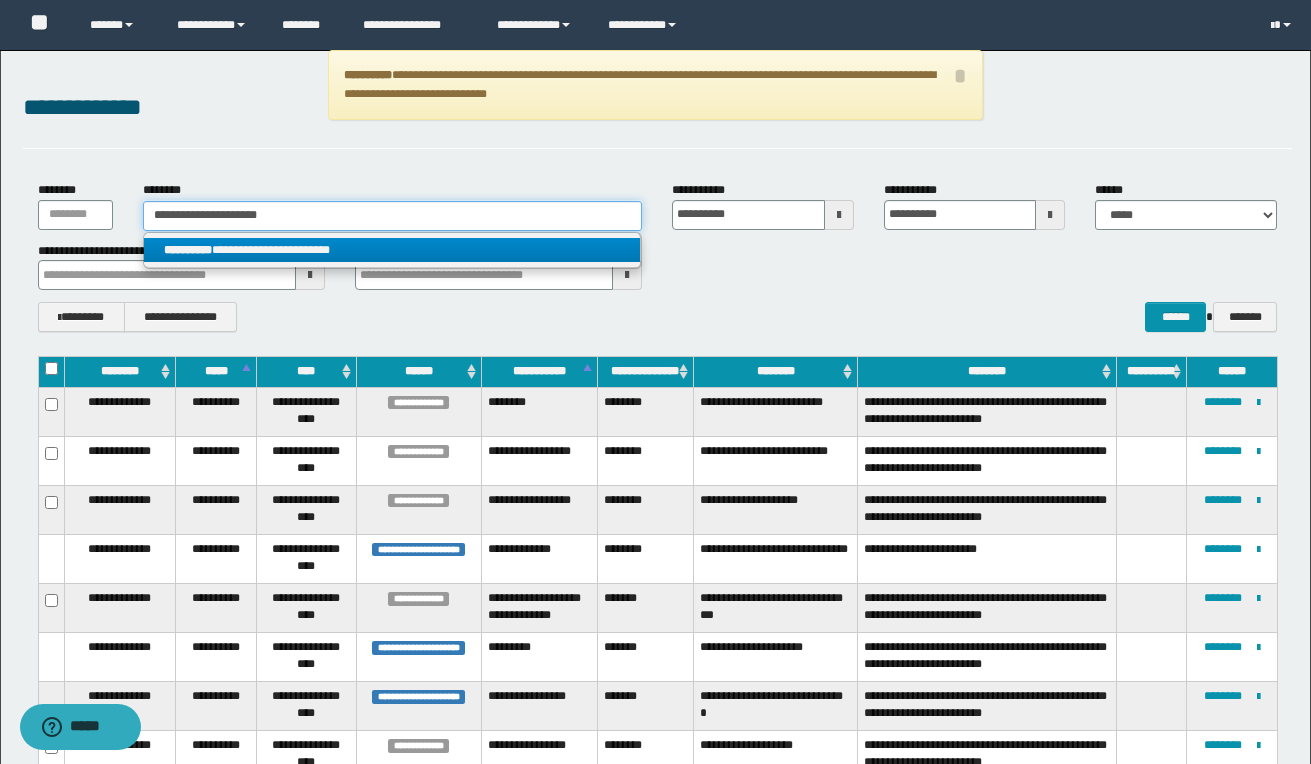 type on "**********" 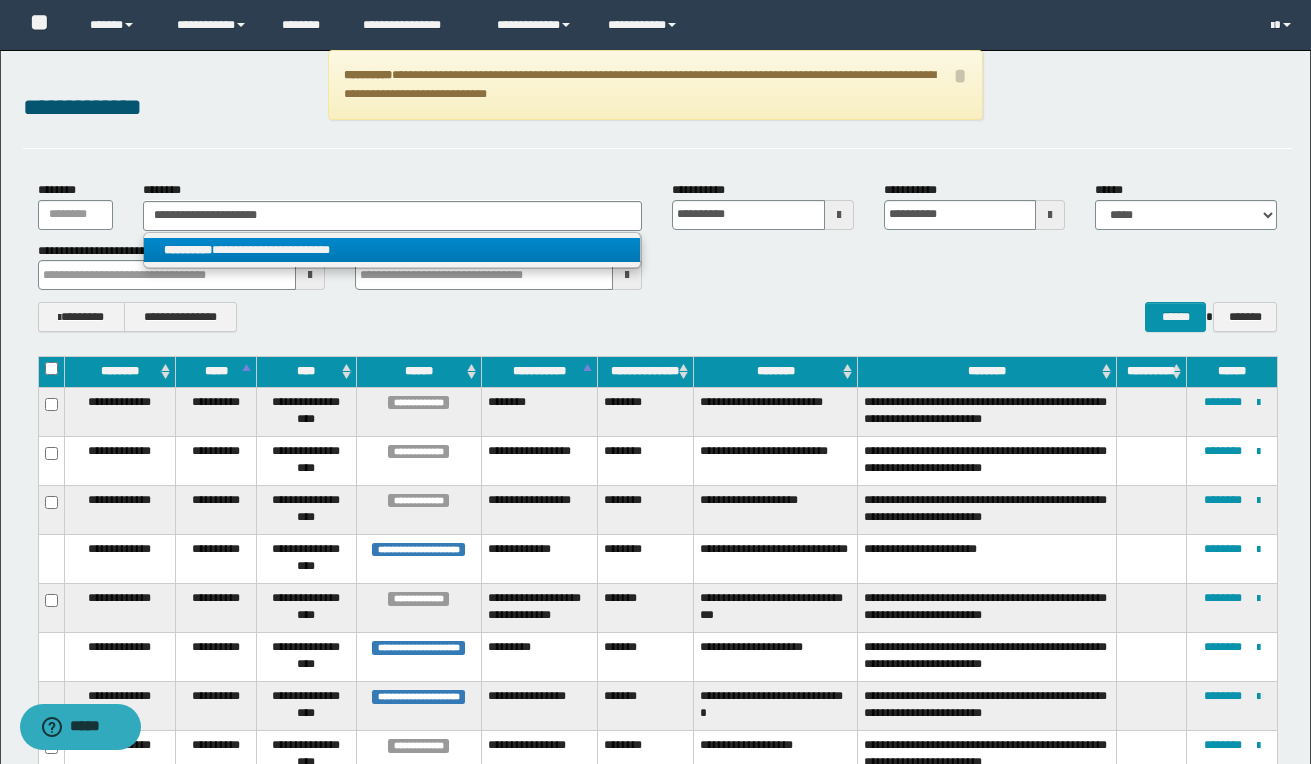 click on "**********" at bounding box center [392, 250] 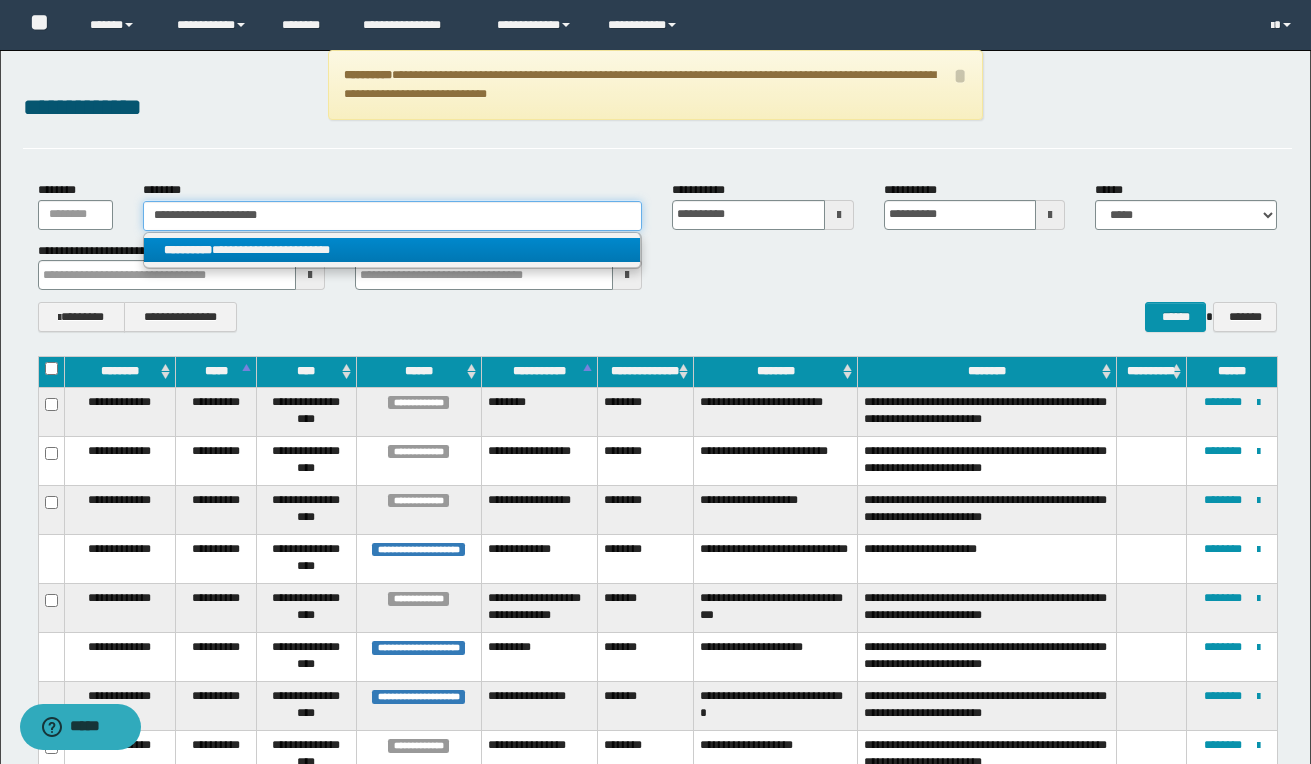 type 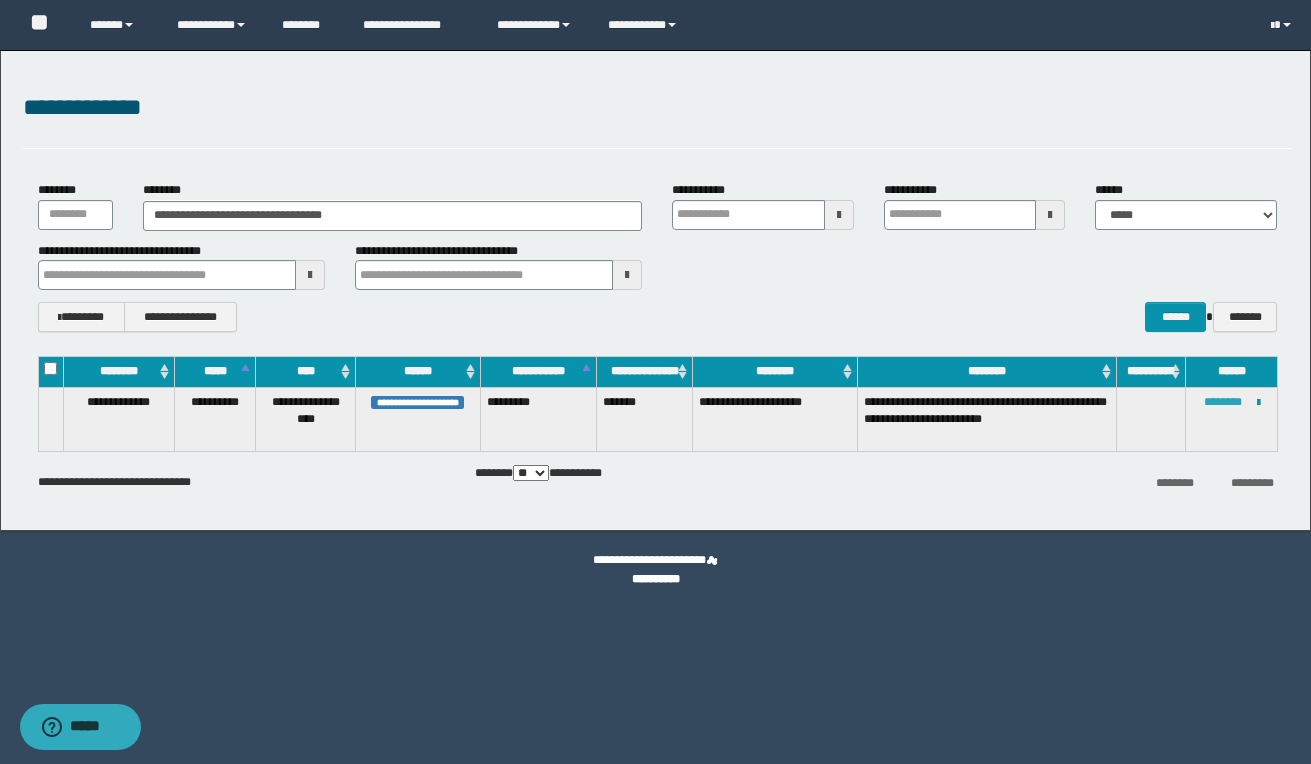 click on "********" at bounding box center [1223, 402] 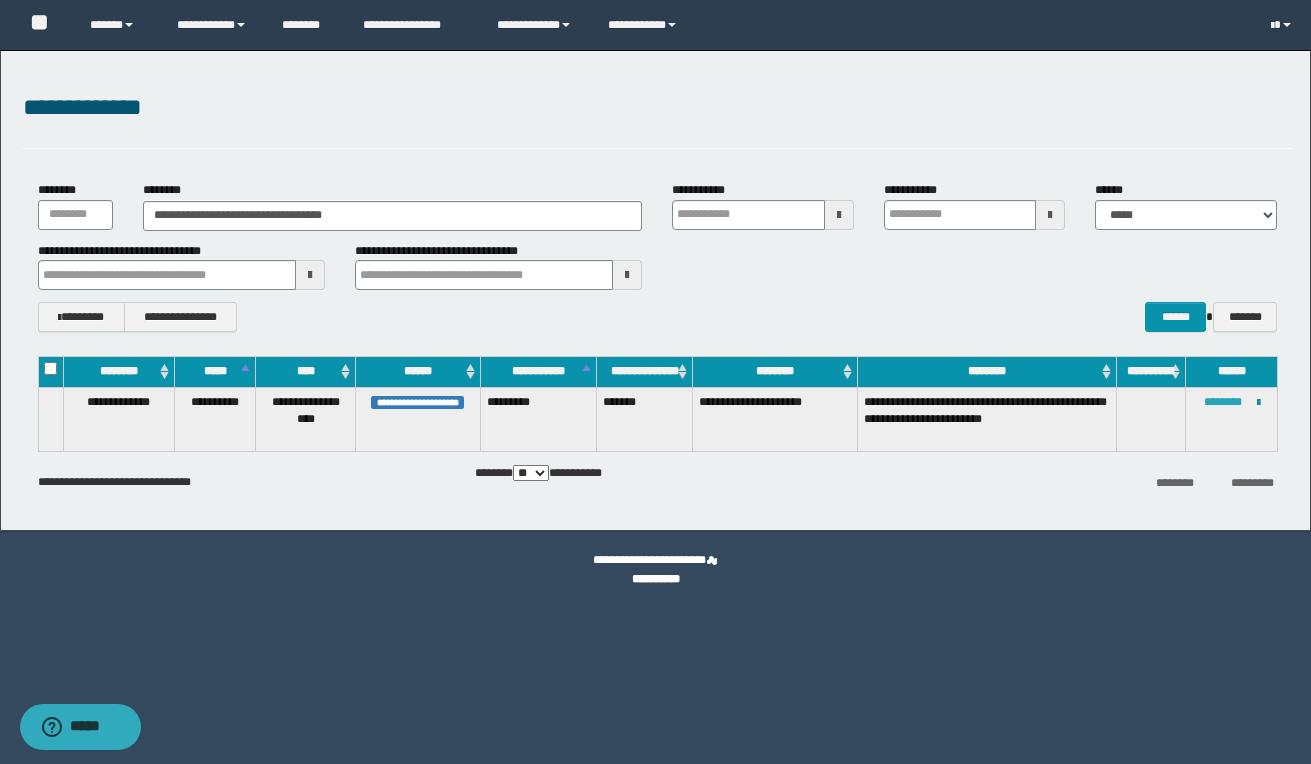 type 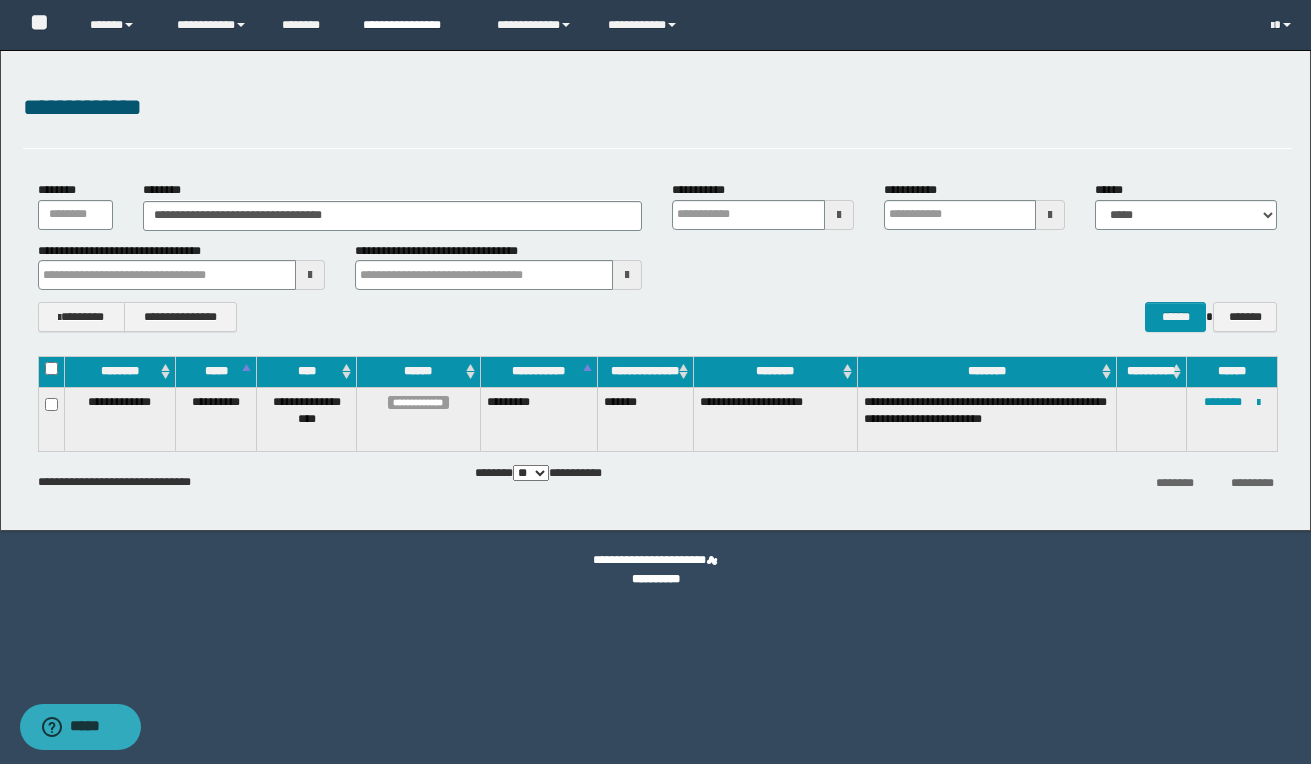 type 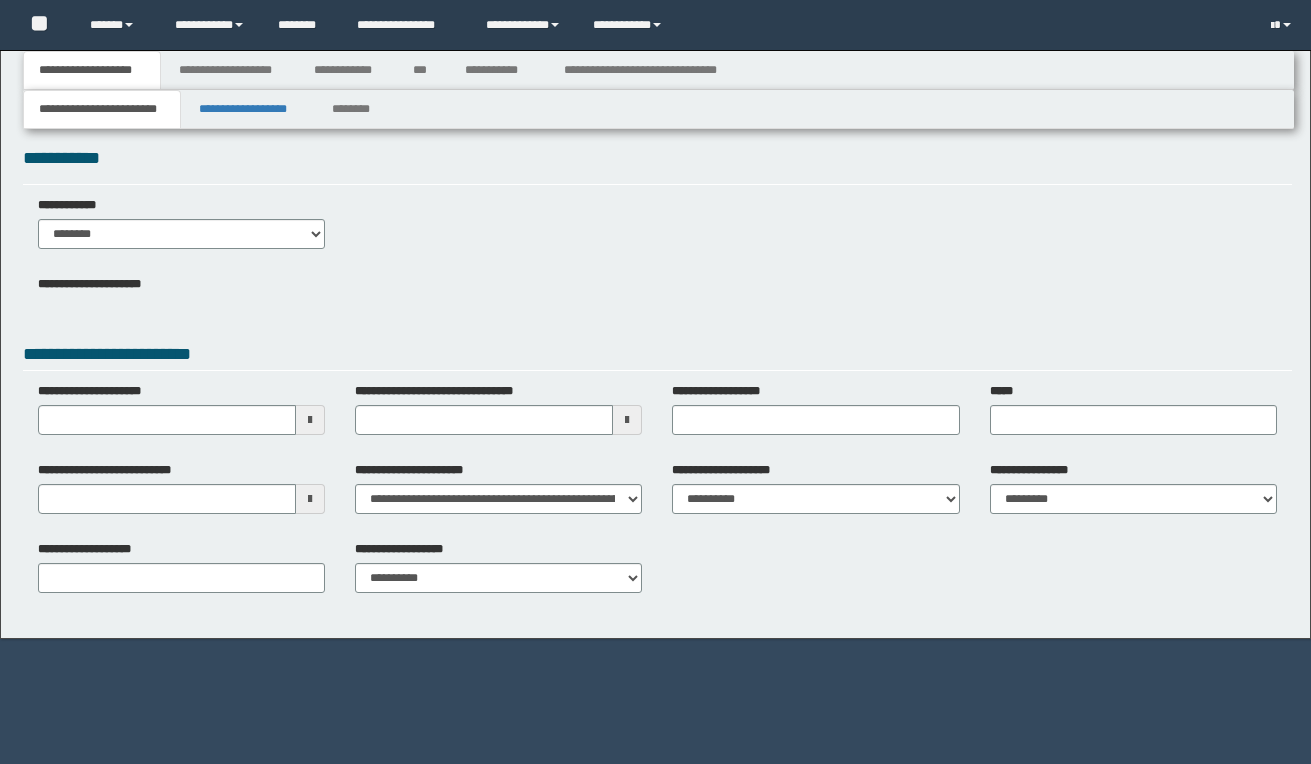 scroll, scrollTop: 0, scrollLeft: 0, axis: both 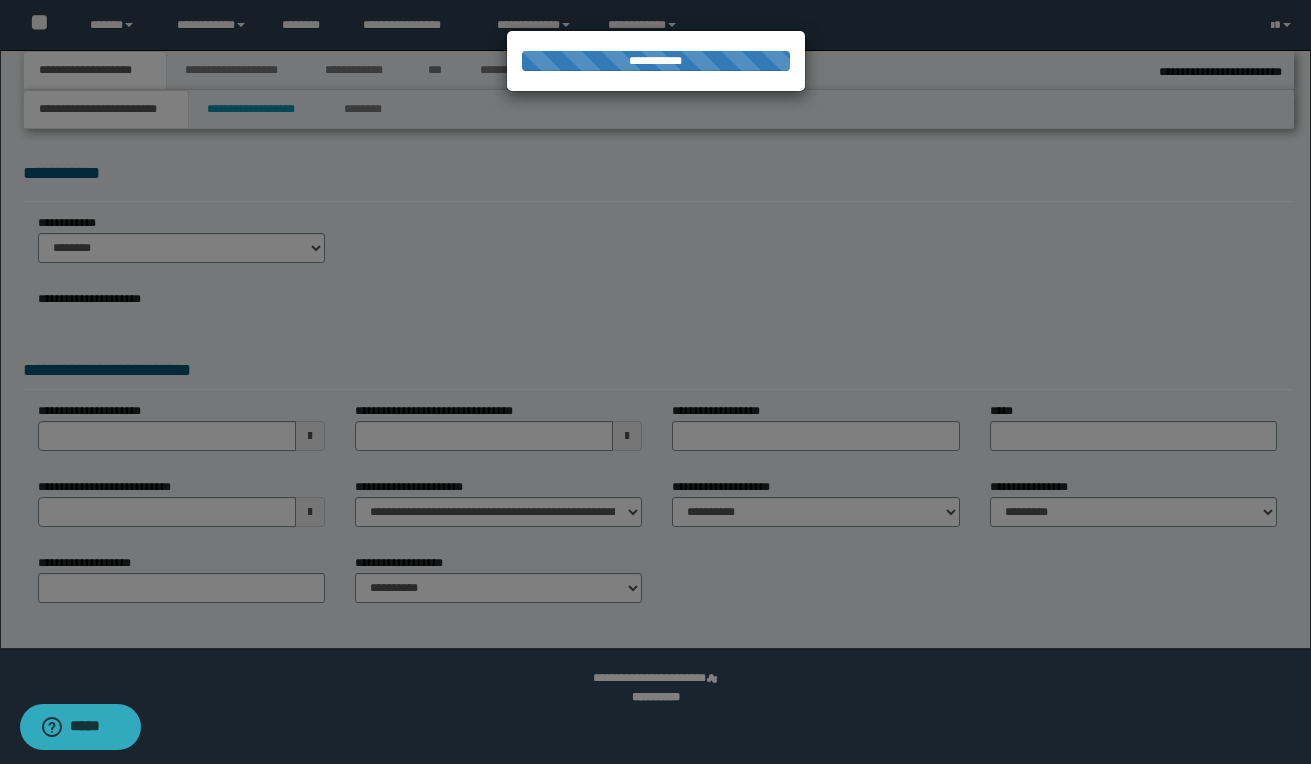 type on "**********" 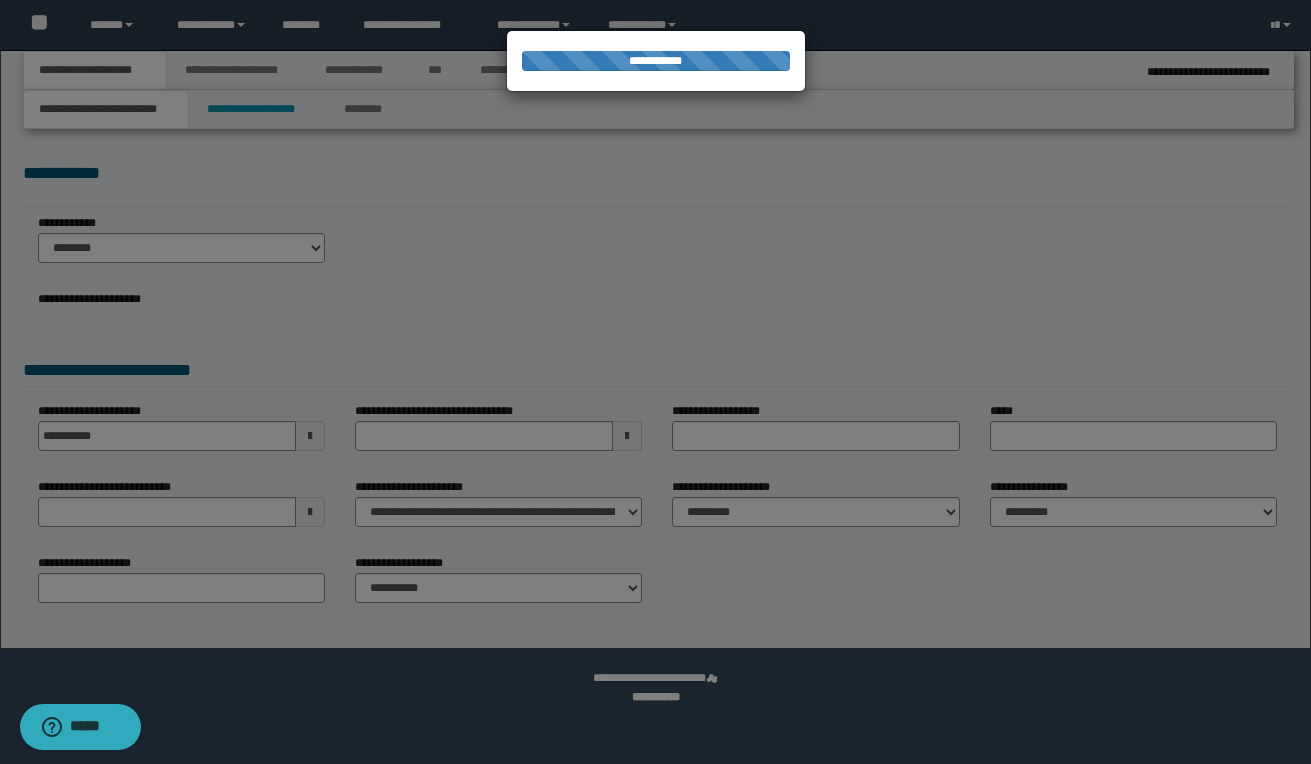 drag, startPoint x: 0, startPoint y: 0, endPoint x: 1222, endPoint y: 485, distance: 1314.7278 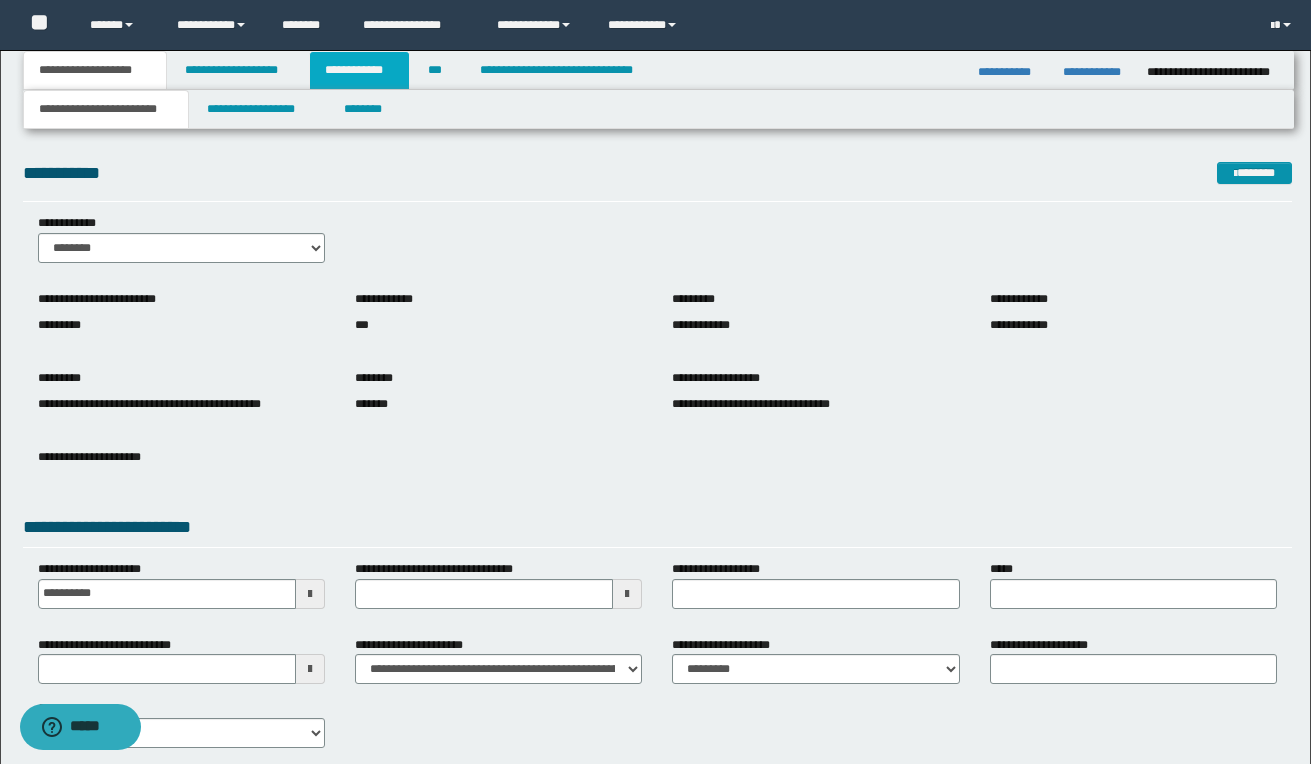 click on "**********" at bounding box center (359, 70) 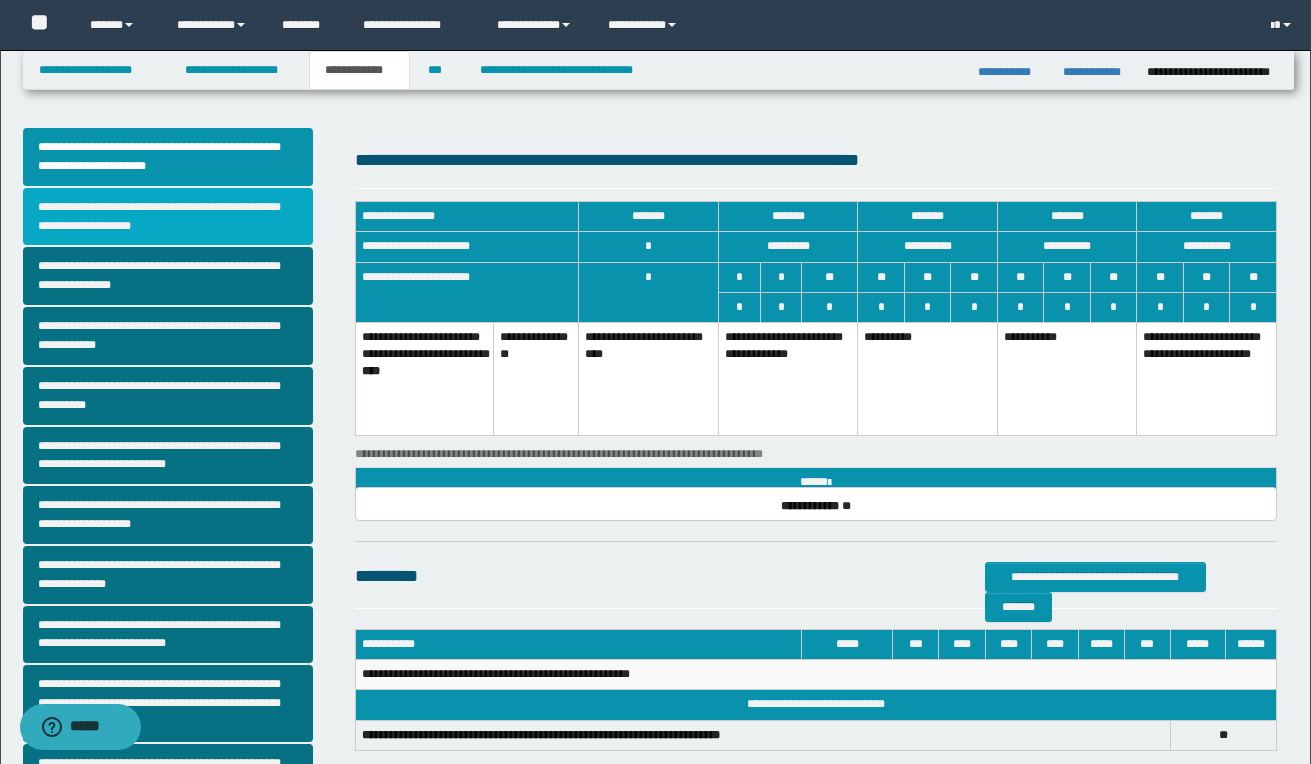 click on "**********" at bounding box center [168, 217] 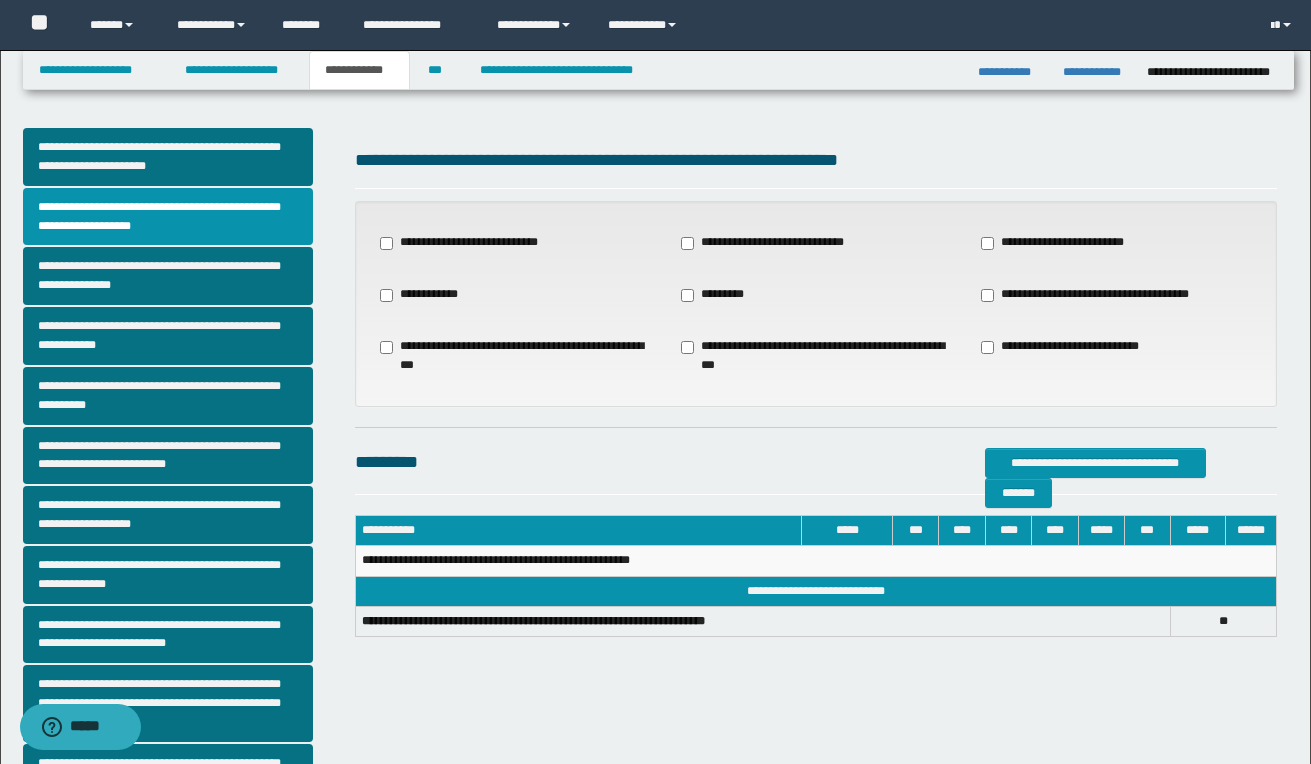 click on "**********" at bounding box center [1116, 295] 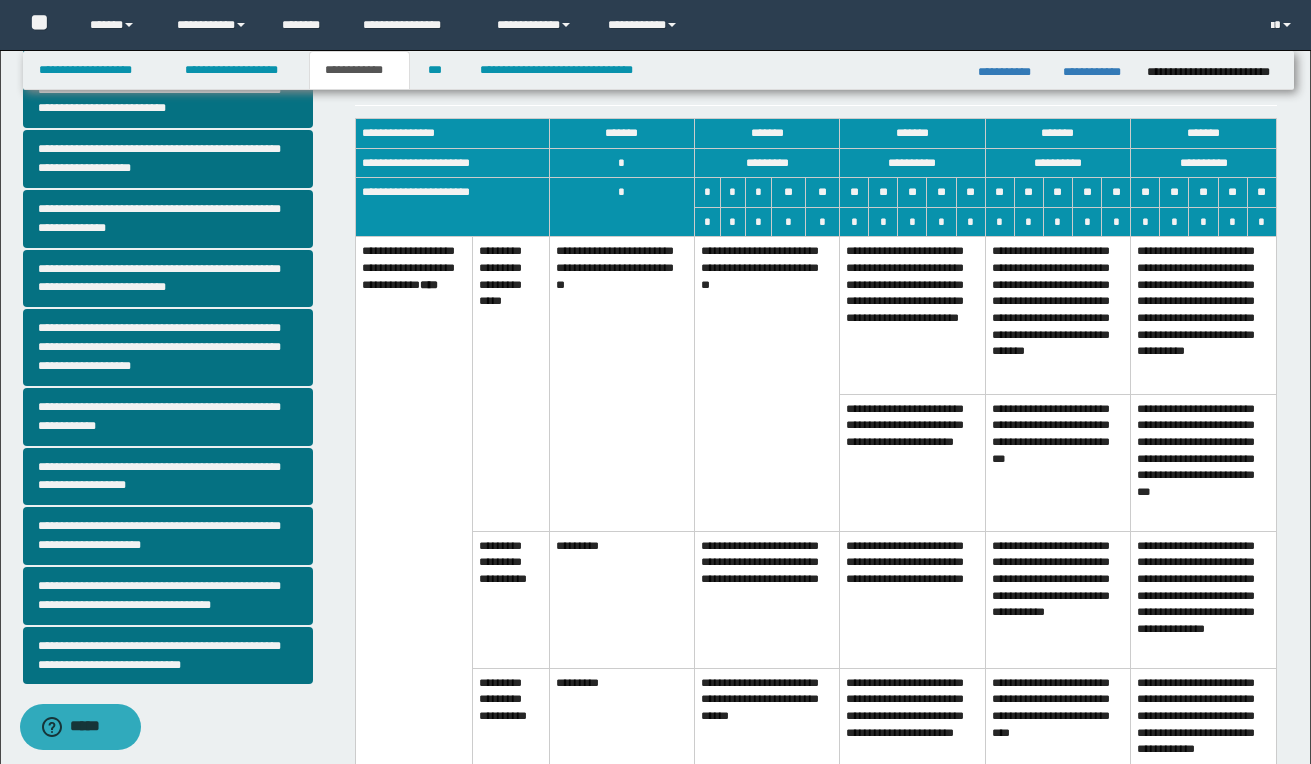 scroll, scrollTop: 360, scrollLeft: 0, axis: vertical 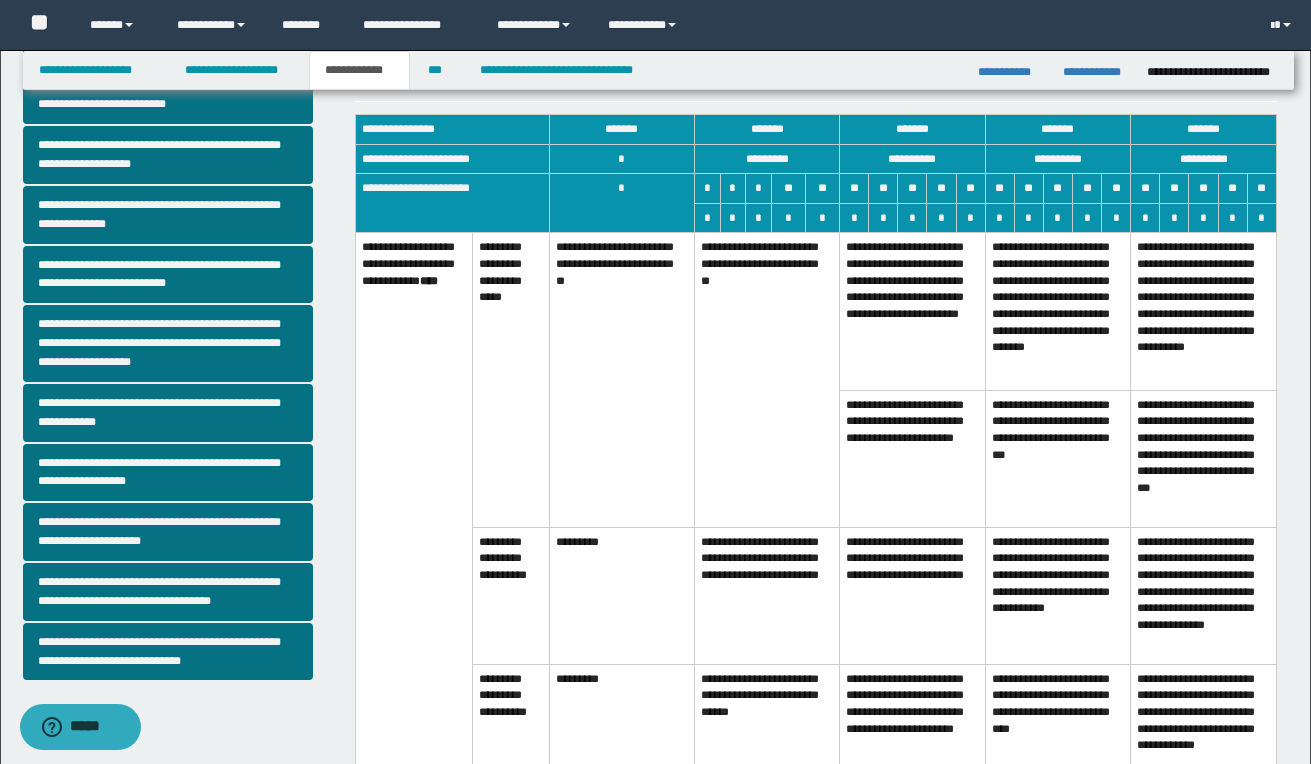 click on "**********" at bounding box center [913, 311] 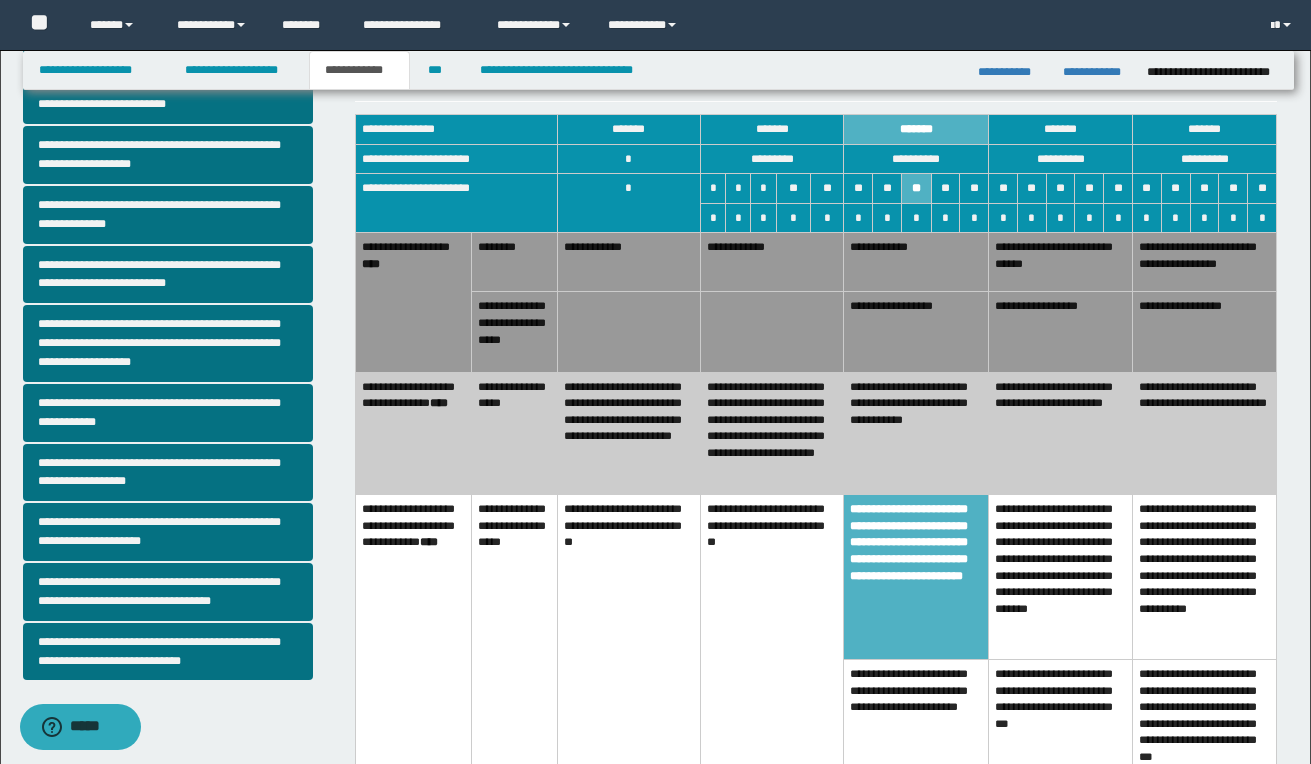 click on "**********" at bounding box center (1061, 332) 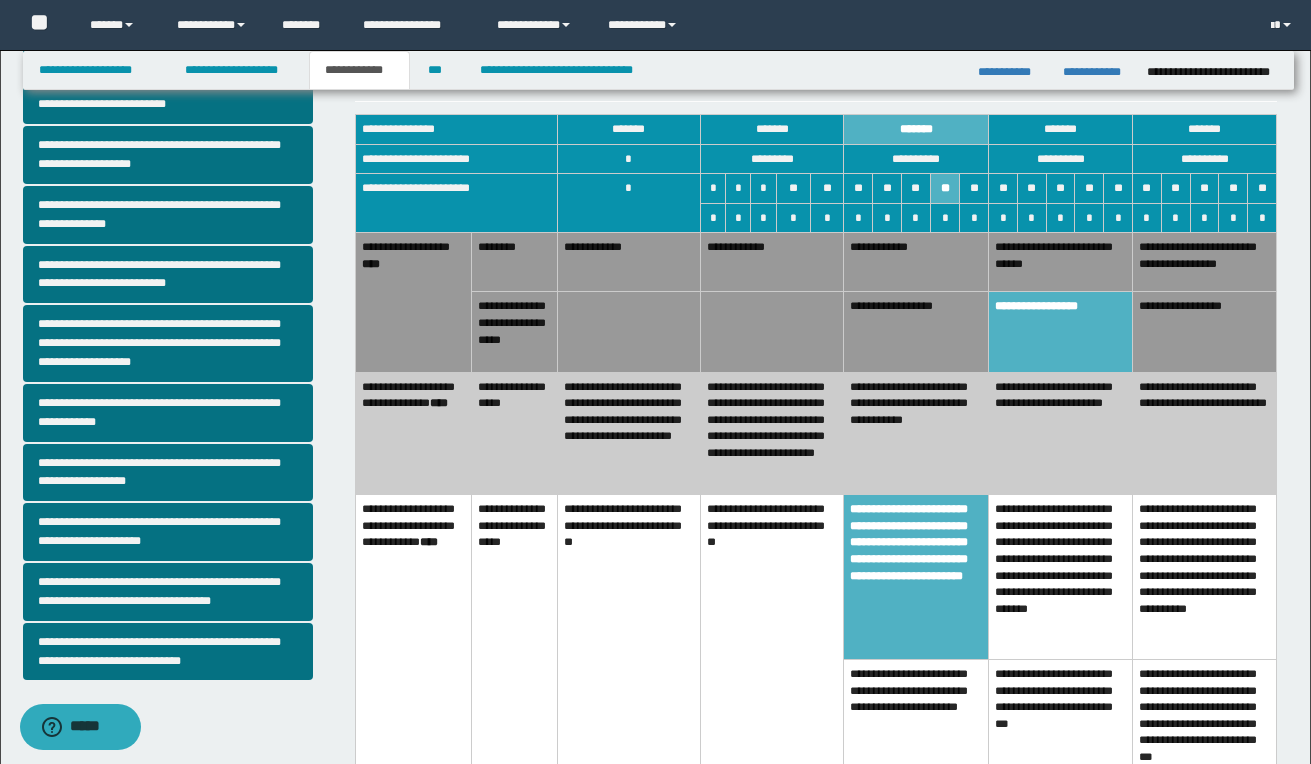 click on "**********" at bounding box center [1061, 433] 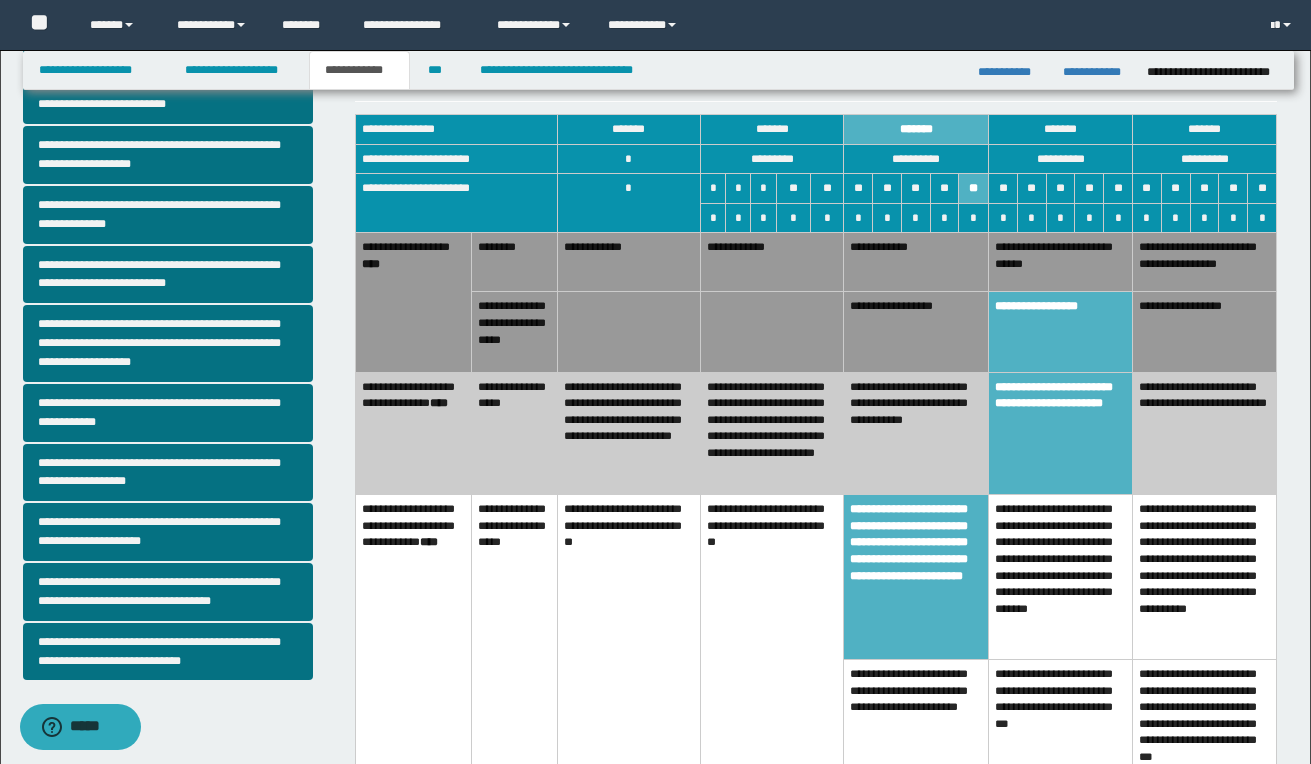 click on "**********" at bounding box center (181, 224) 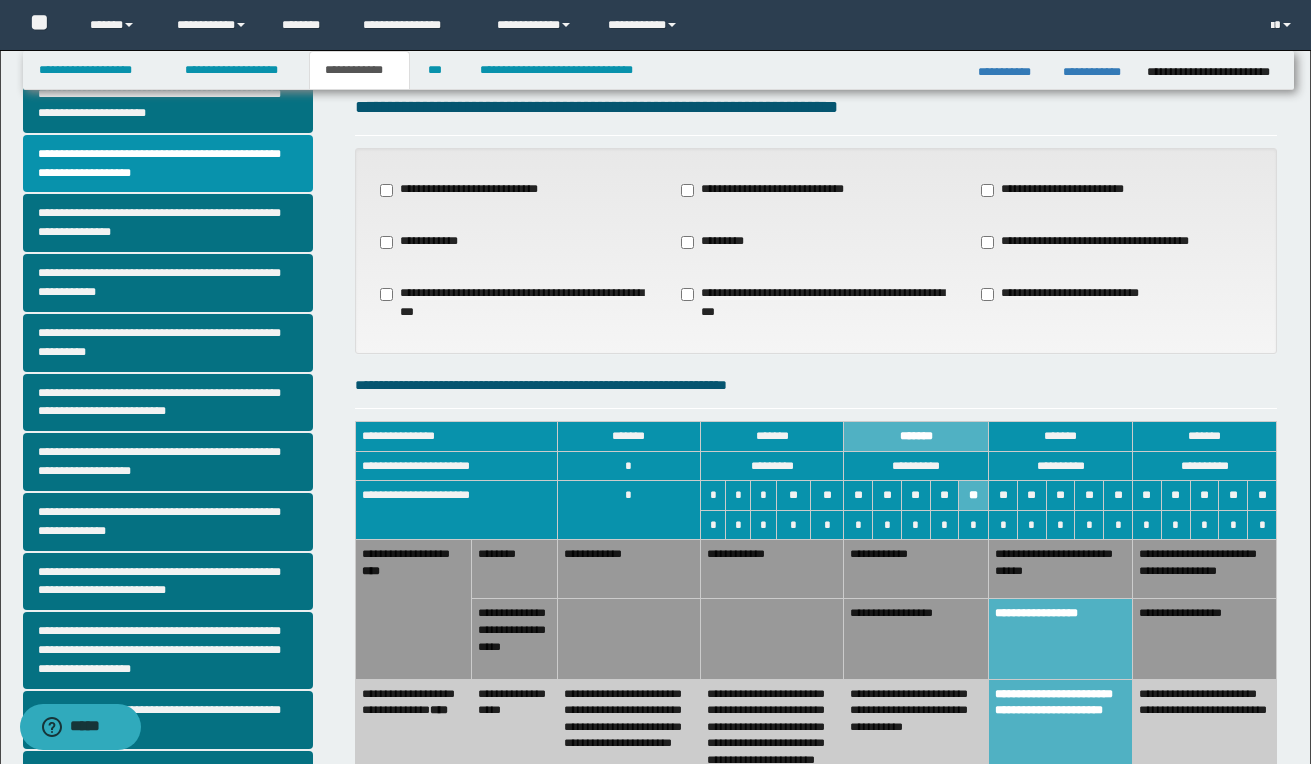 scroll, scrollTop: 40, scrollLeft: 0, axis: vertical 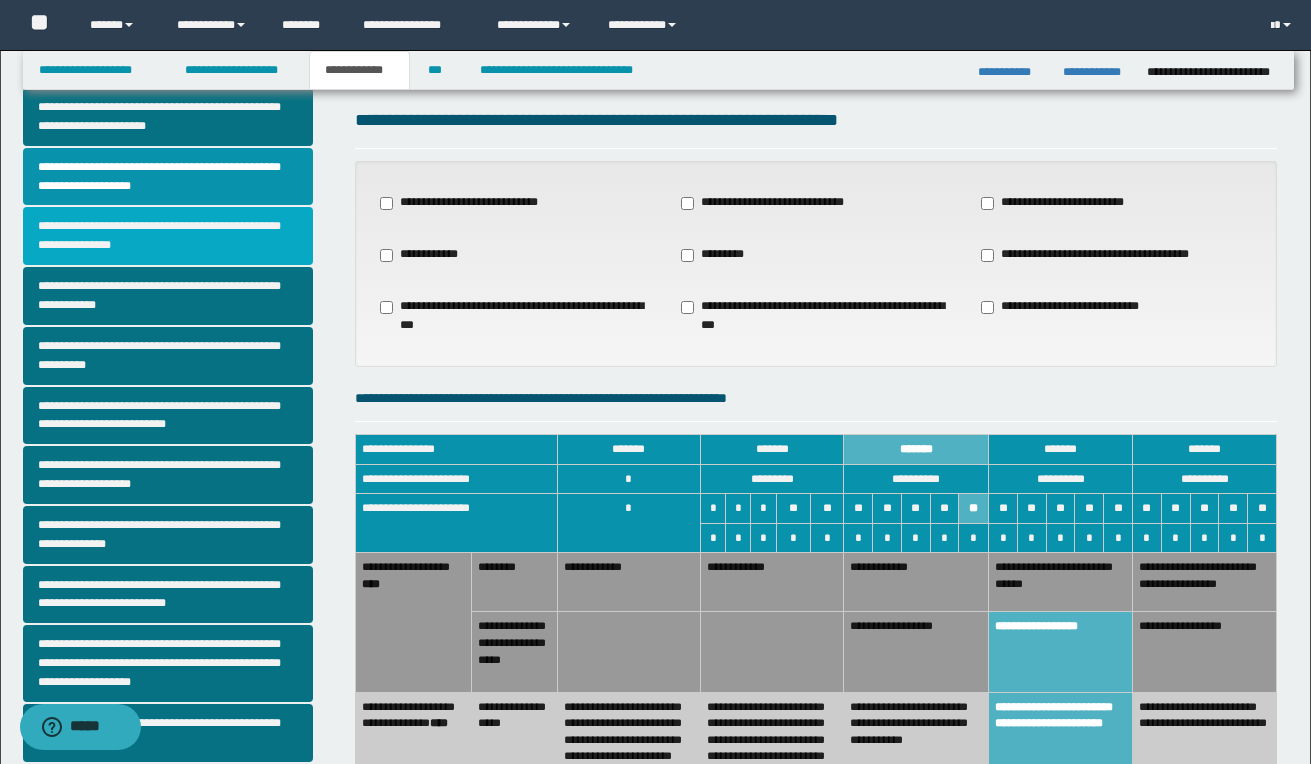 click on "**********" at bounding box center (168, 236) 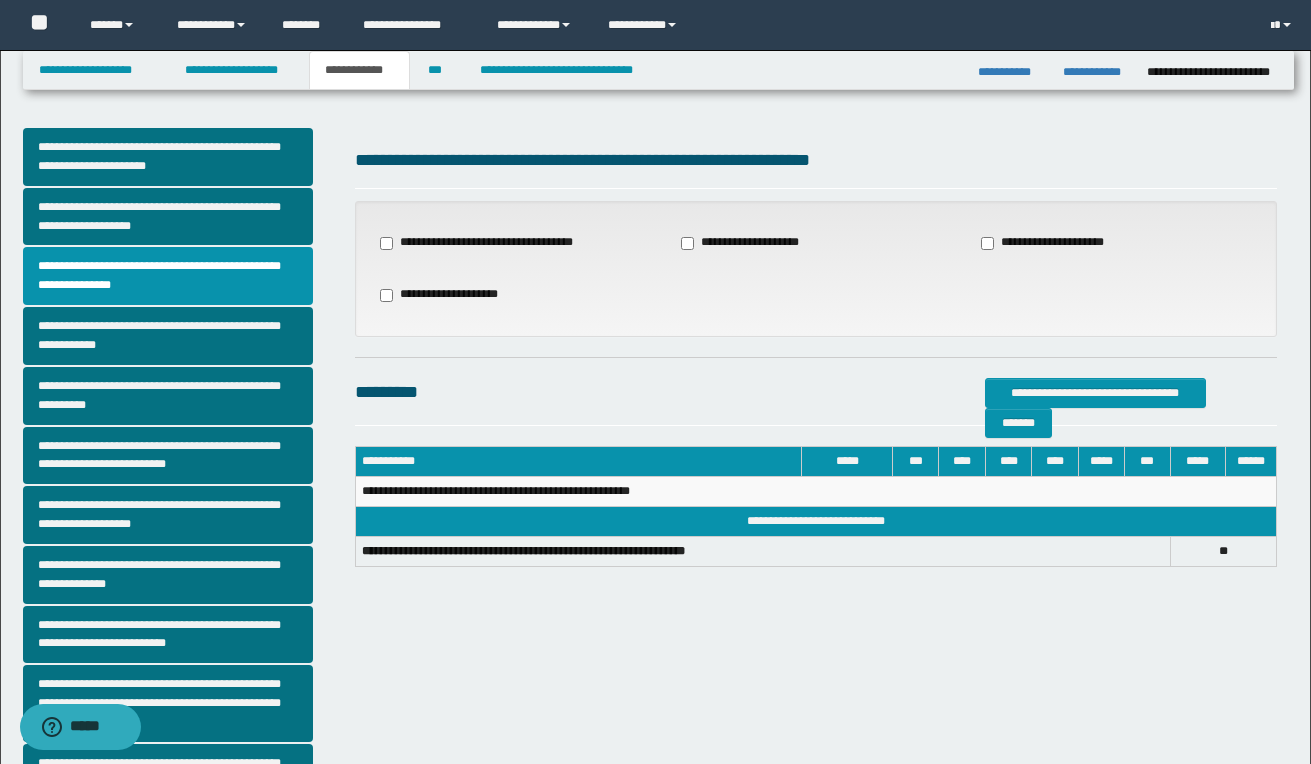 click on "**********" at bounding box center (816, 357) 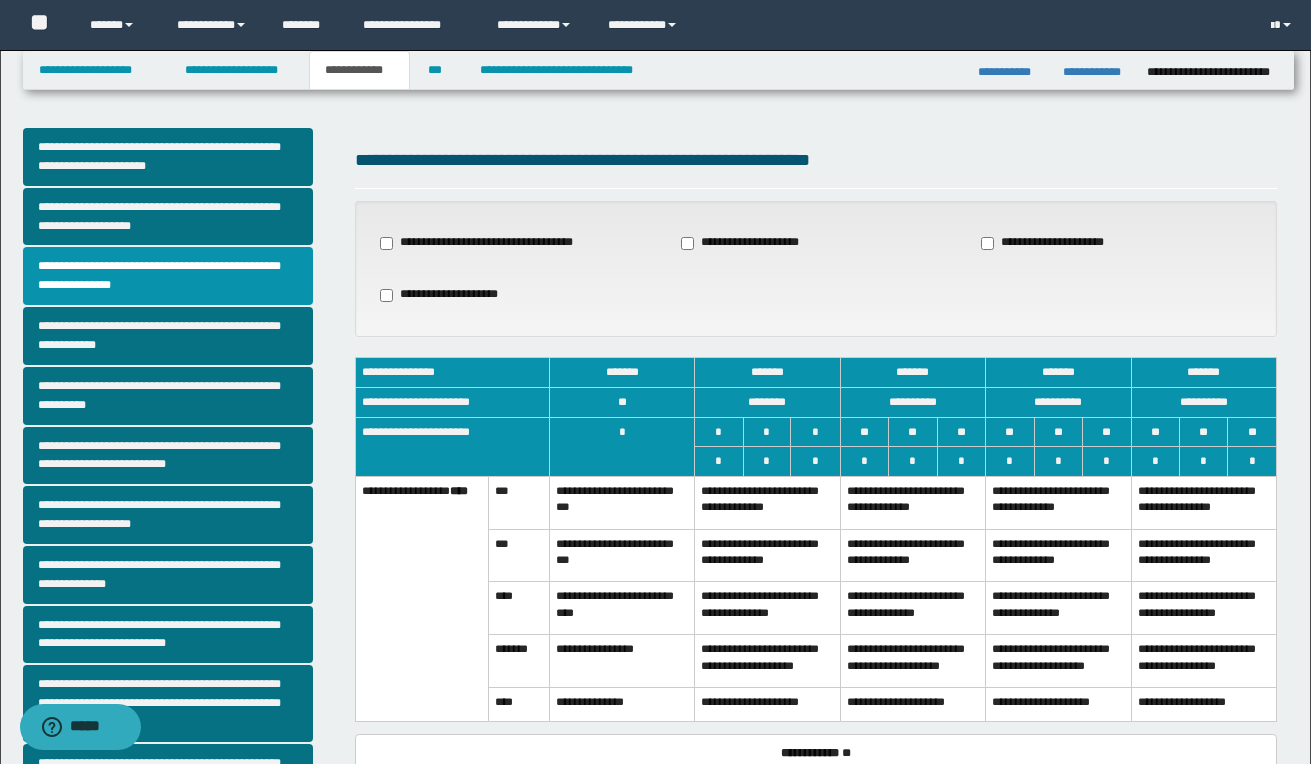 click on "**********" at bounding box center [912, 502] 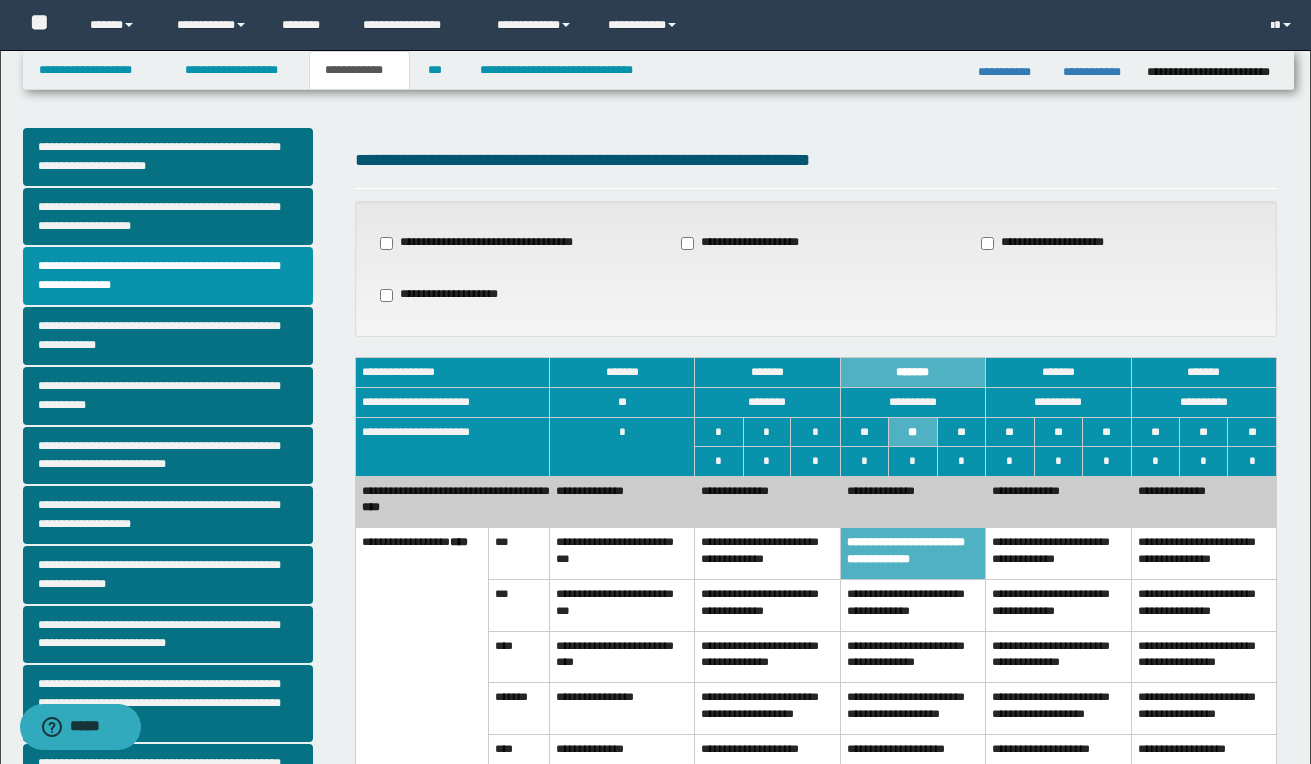 click on "**********" at bounding box center [1058, 554] 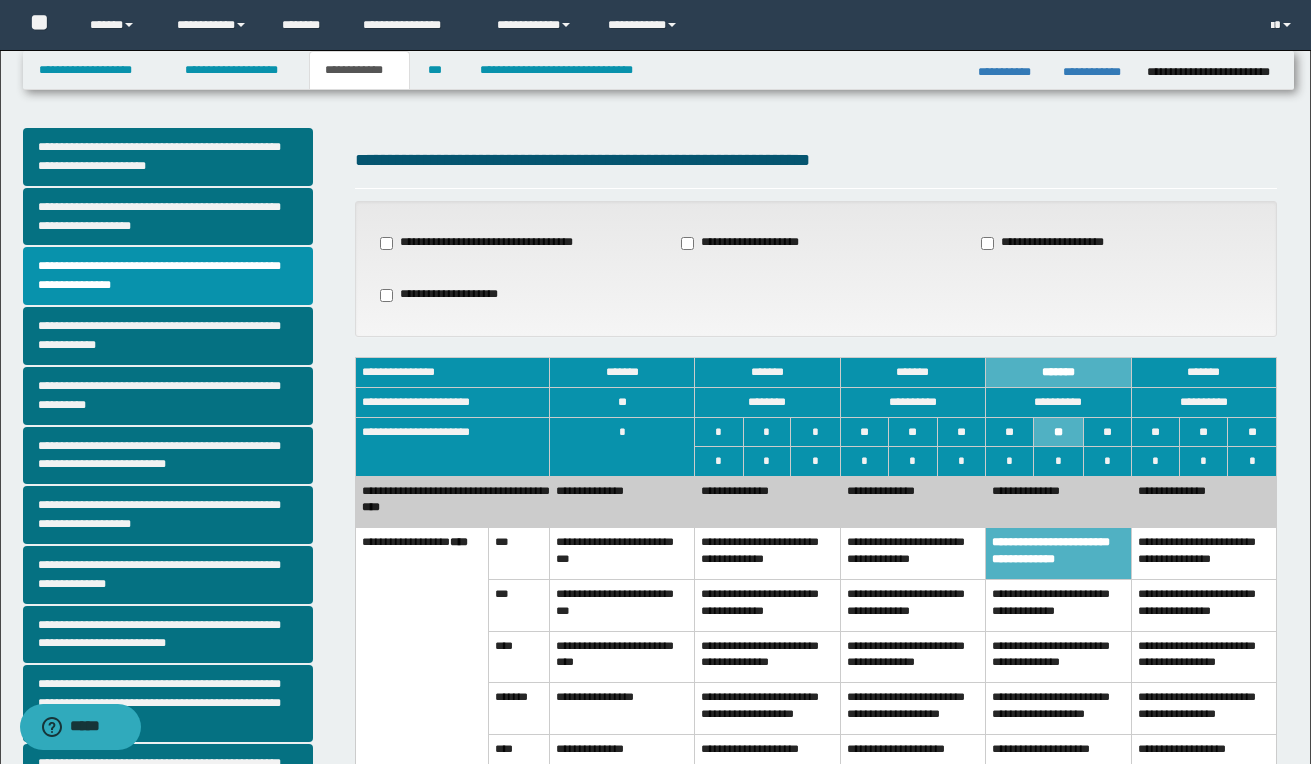 click on "**********" at bounding box center [912, 502] 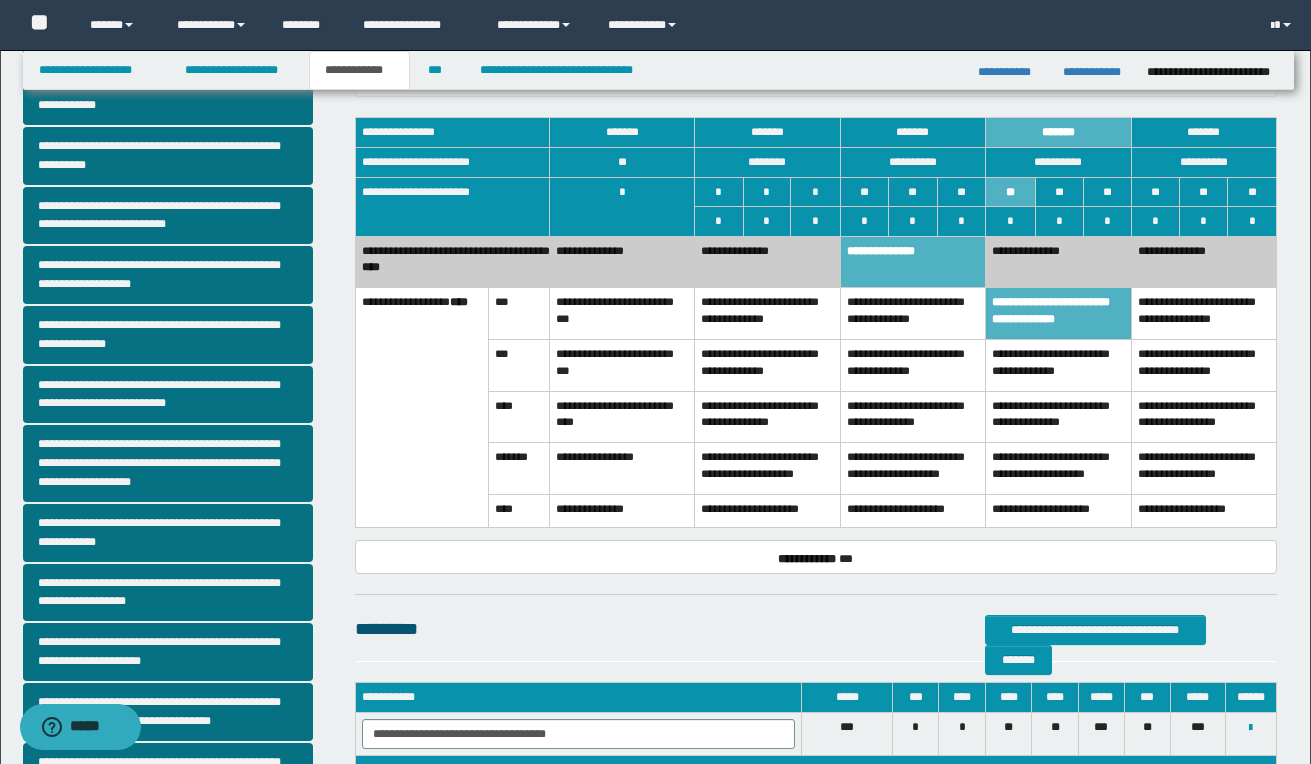 scroll, scrollTop: 280, scrollLeft: 0, axis: vertical 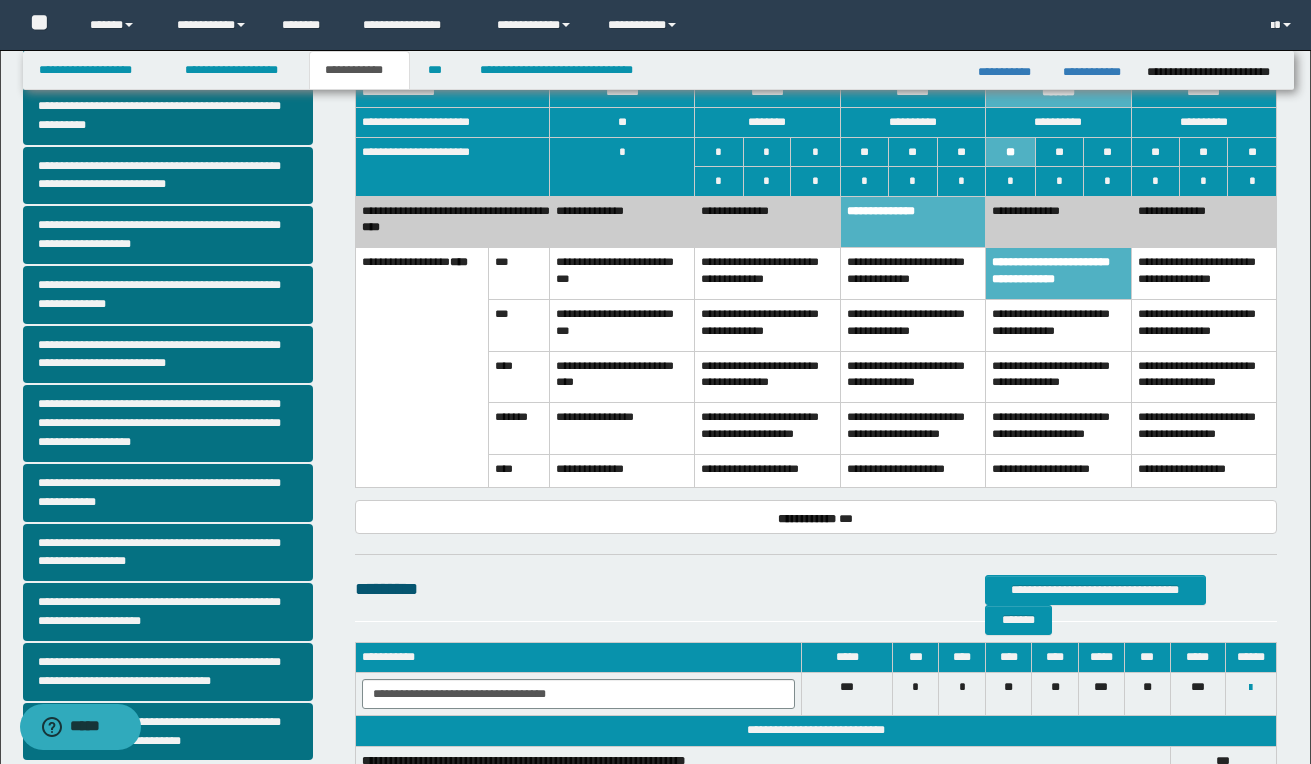 click on "**********" at bounding box center (912, 274) 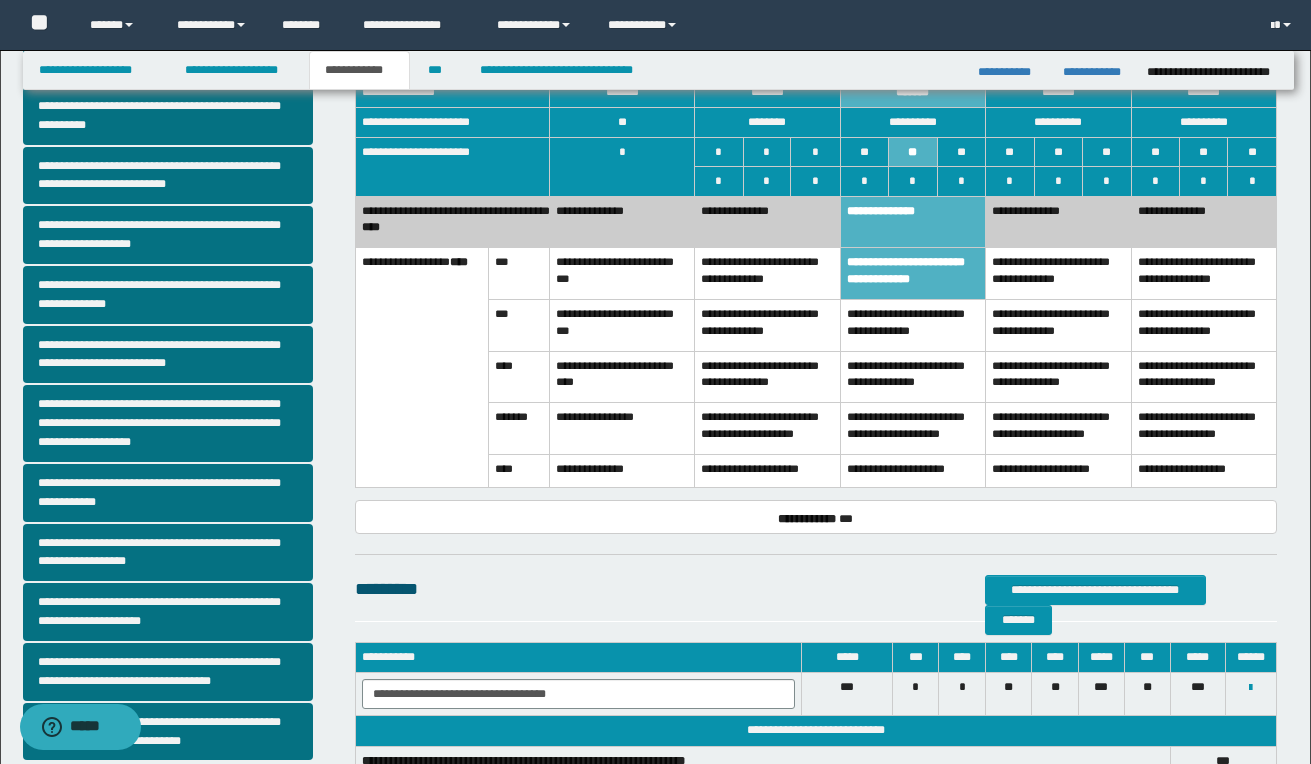 click on "**********" at bounding box center (1058, 222) 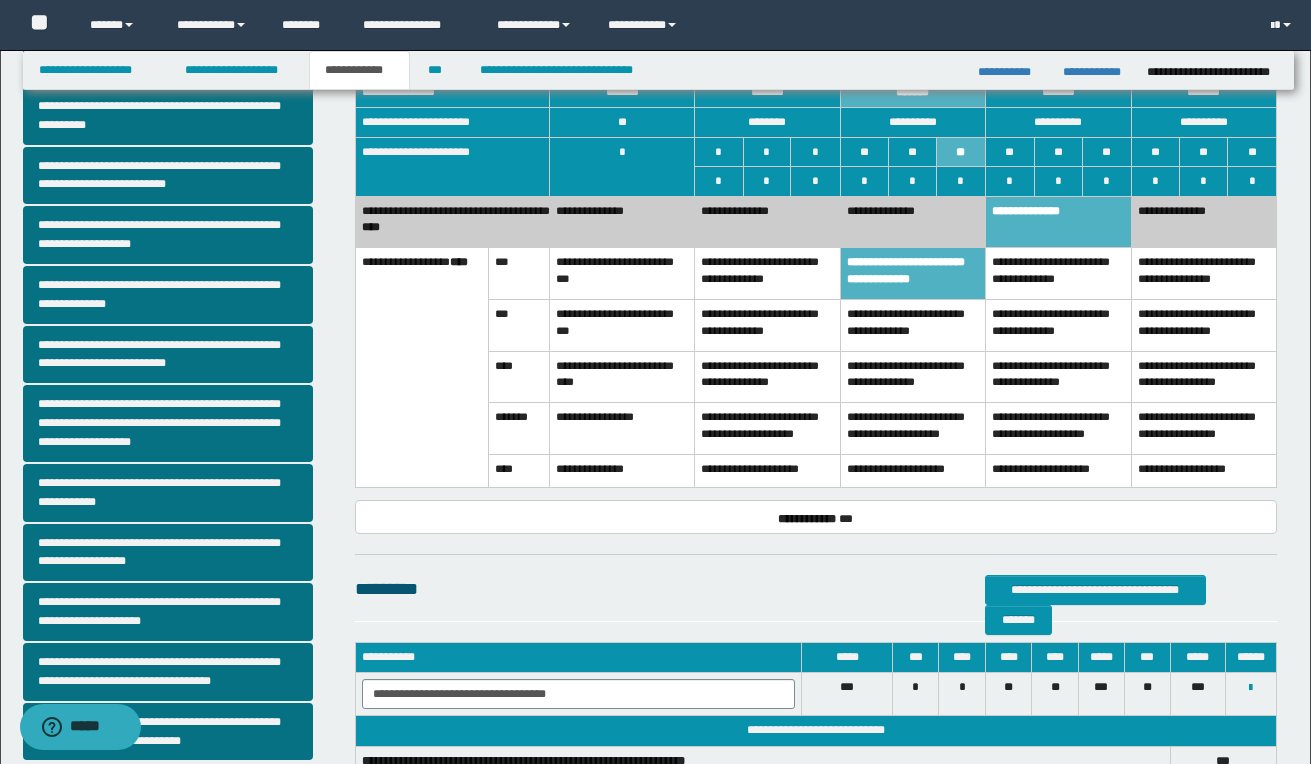 click on "**********" at bounding box center (655, 299) 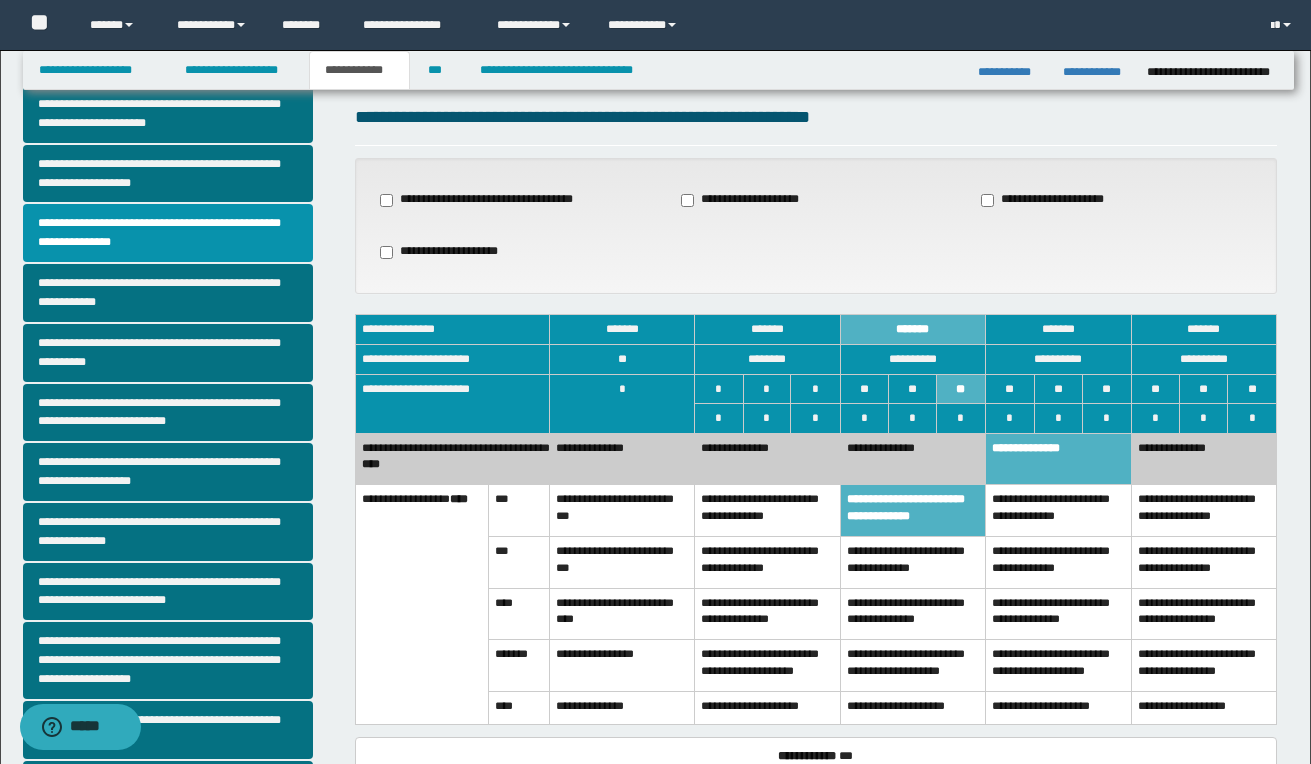 scroll, scrollTop: 40, scrollLeft: 0, axis: vertical 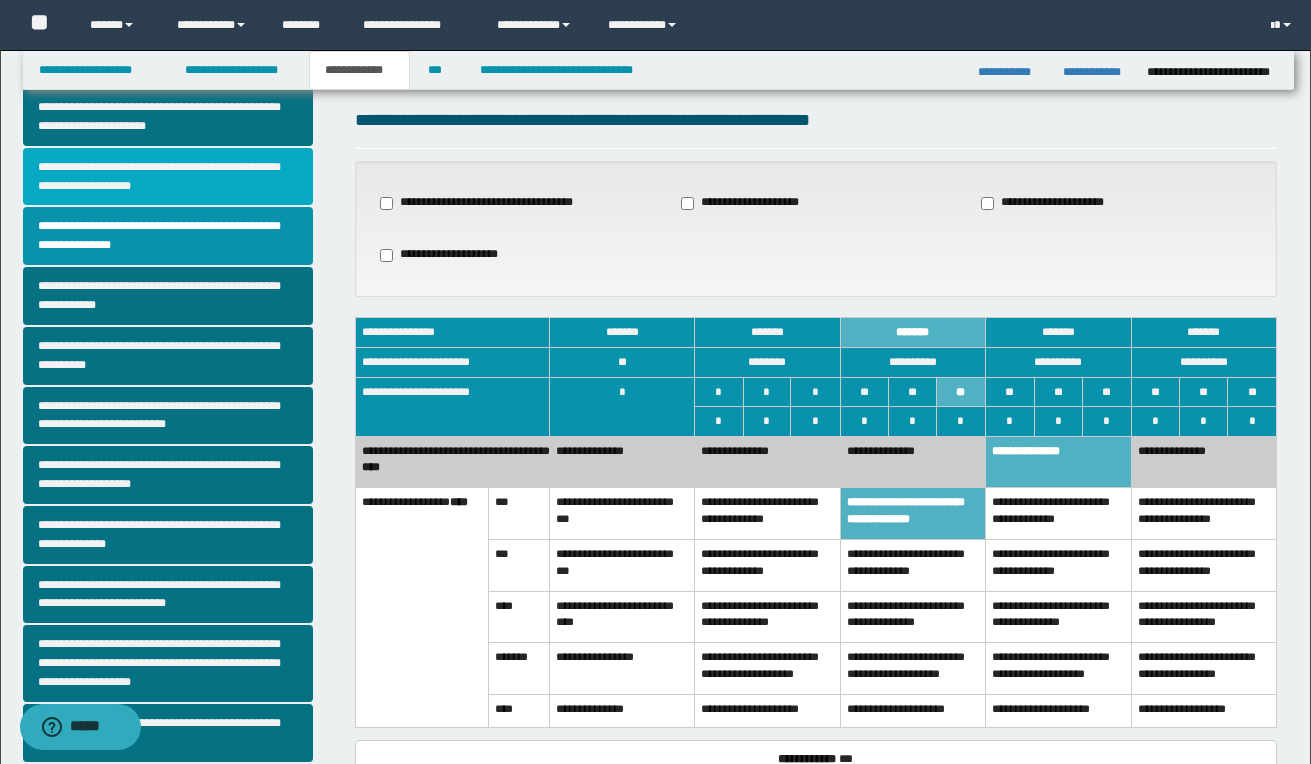 click on "**********" at bounding box center [168, 177] 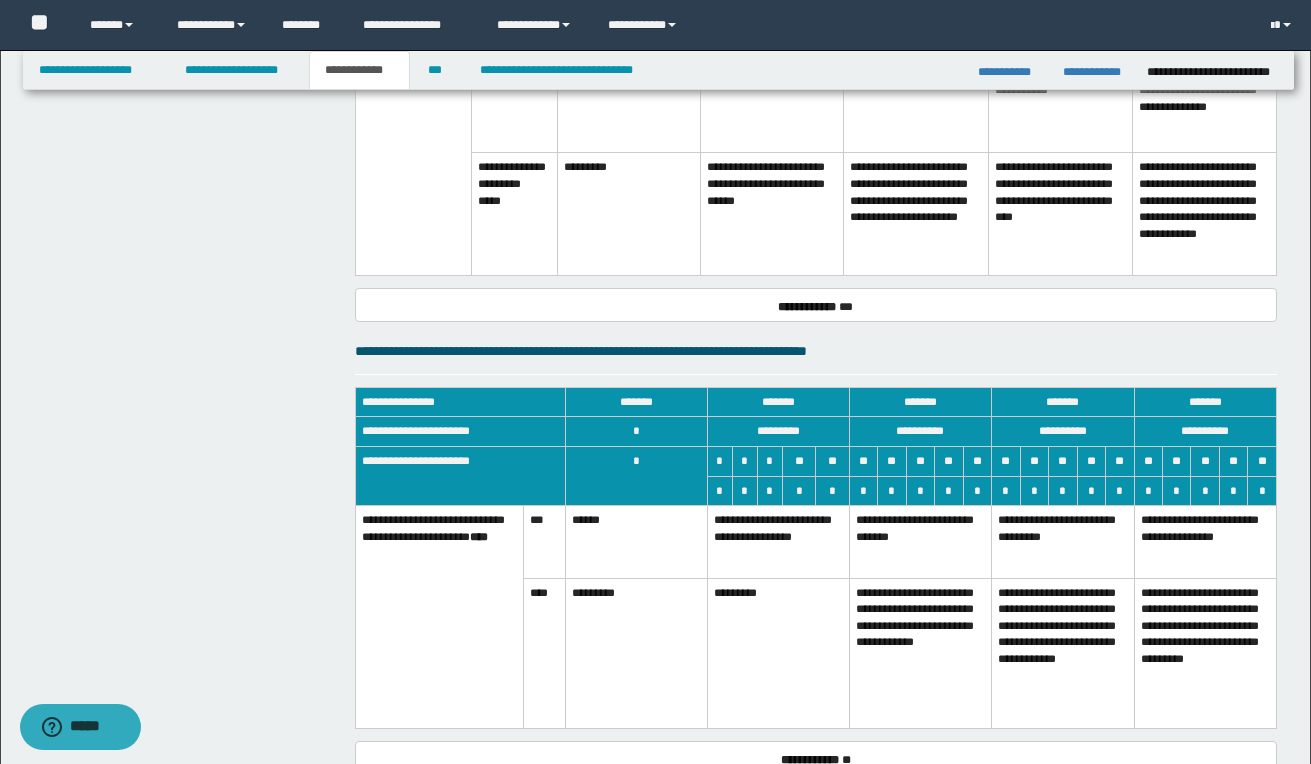 scroll, scrollTop: 1160, scrollLeft: 0, axis: vertical 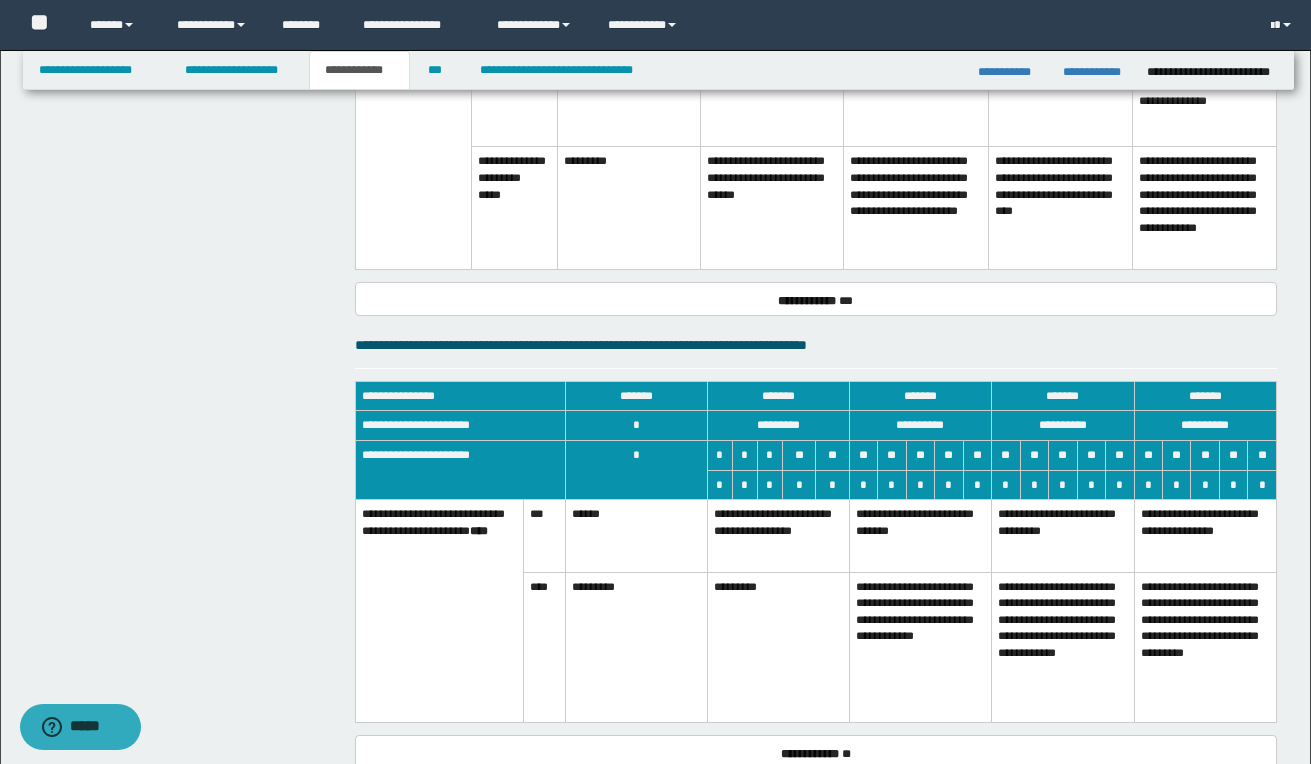 click on "**********" at bounding box center (920, 647) 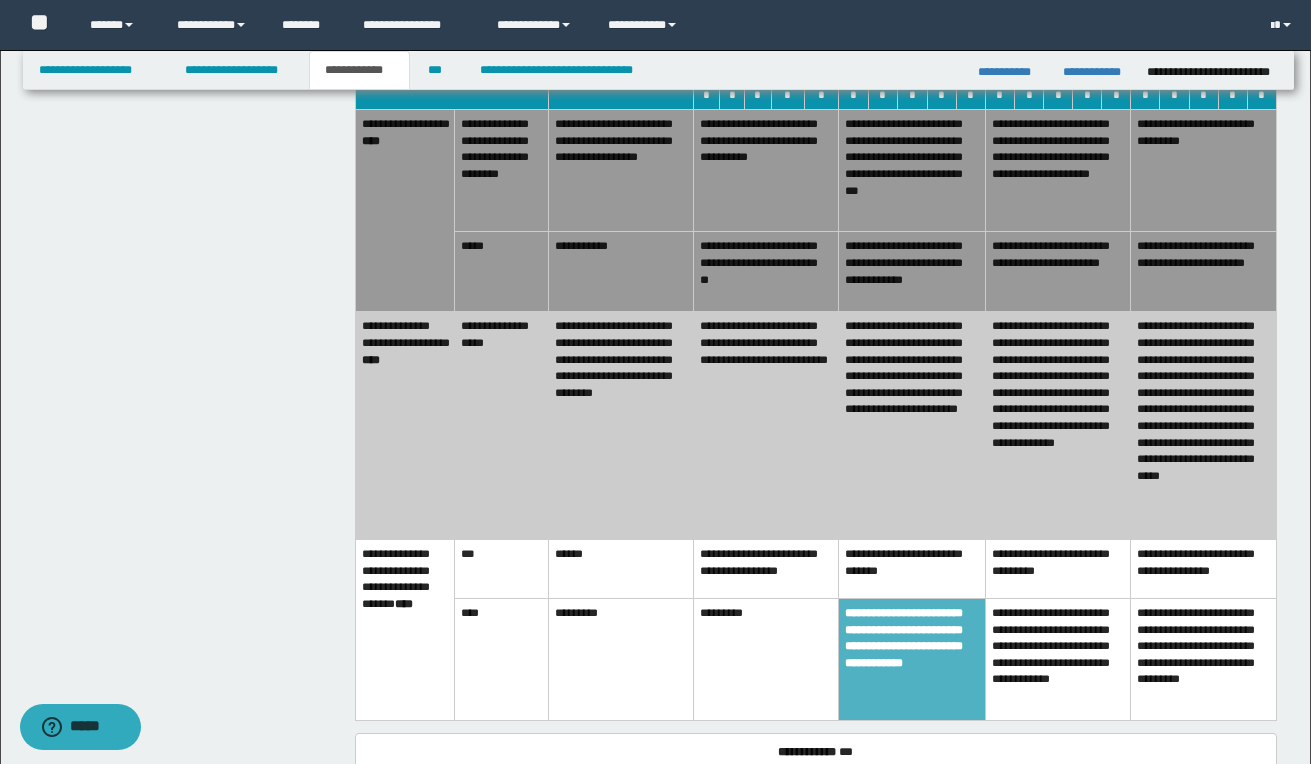 scroll, scrollTop: 1520, scrollLeft: 0, axis: vertical 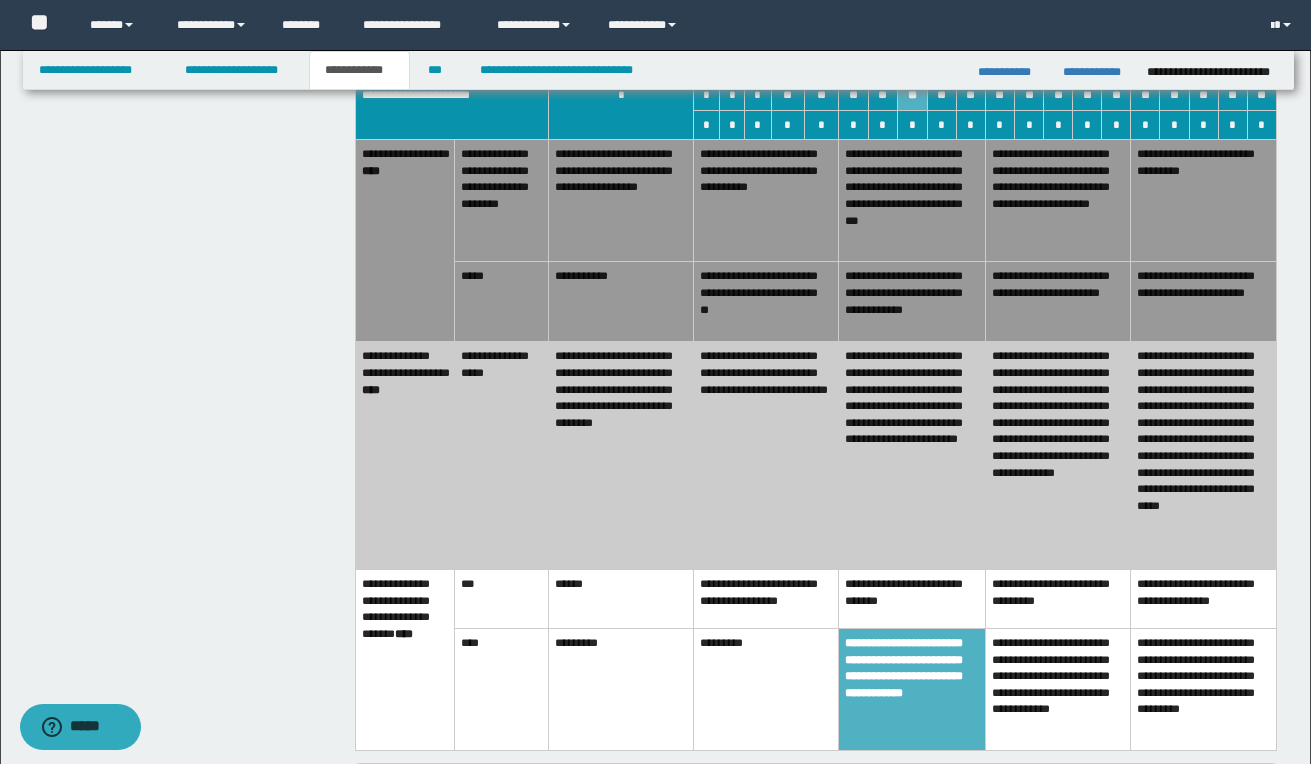 click on "**********" at bounding box center [766, 599] 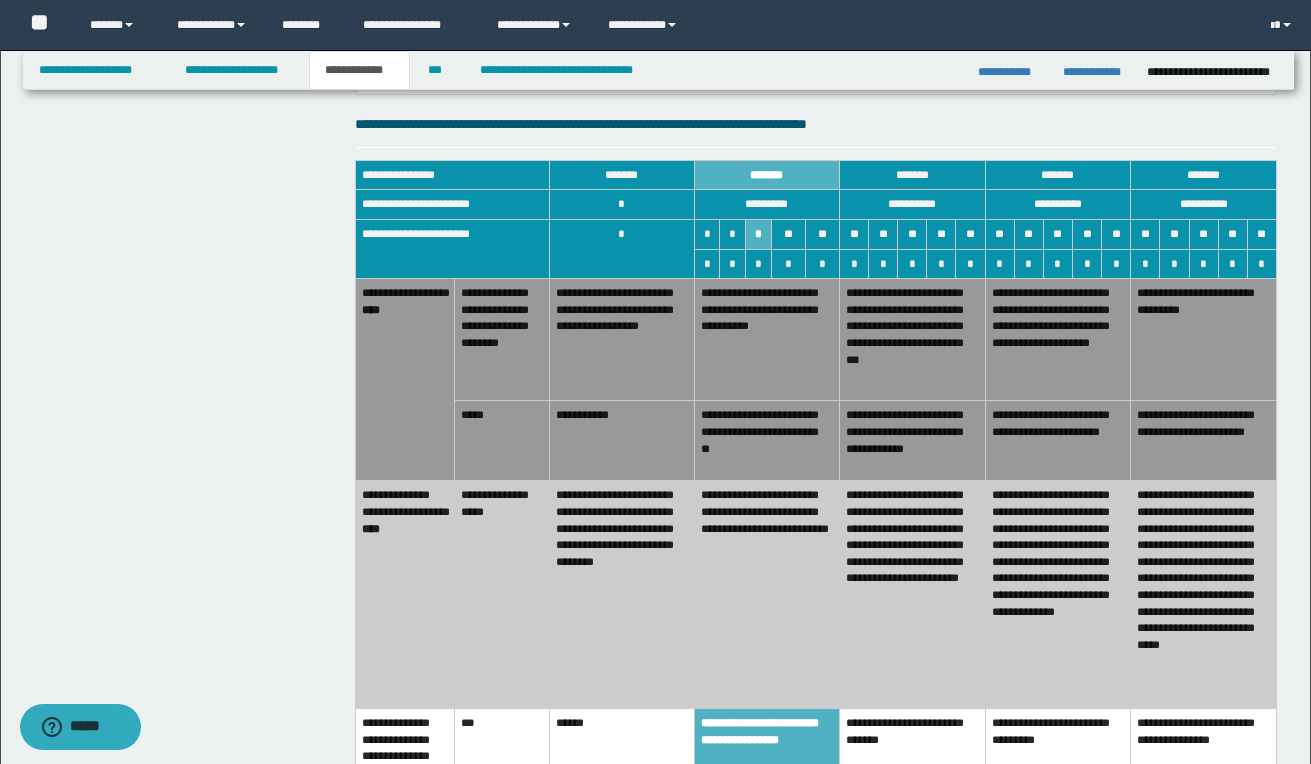 scroll, scrollTop: 1360, scrollLeft: 0, axis: vertical 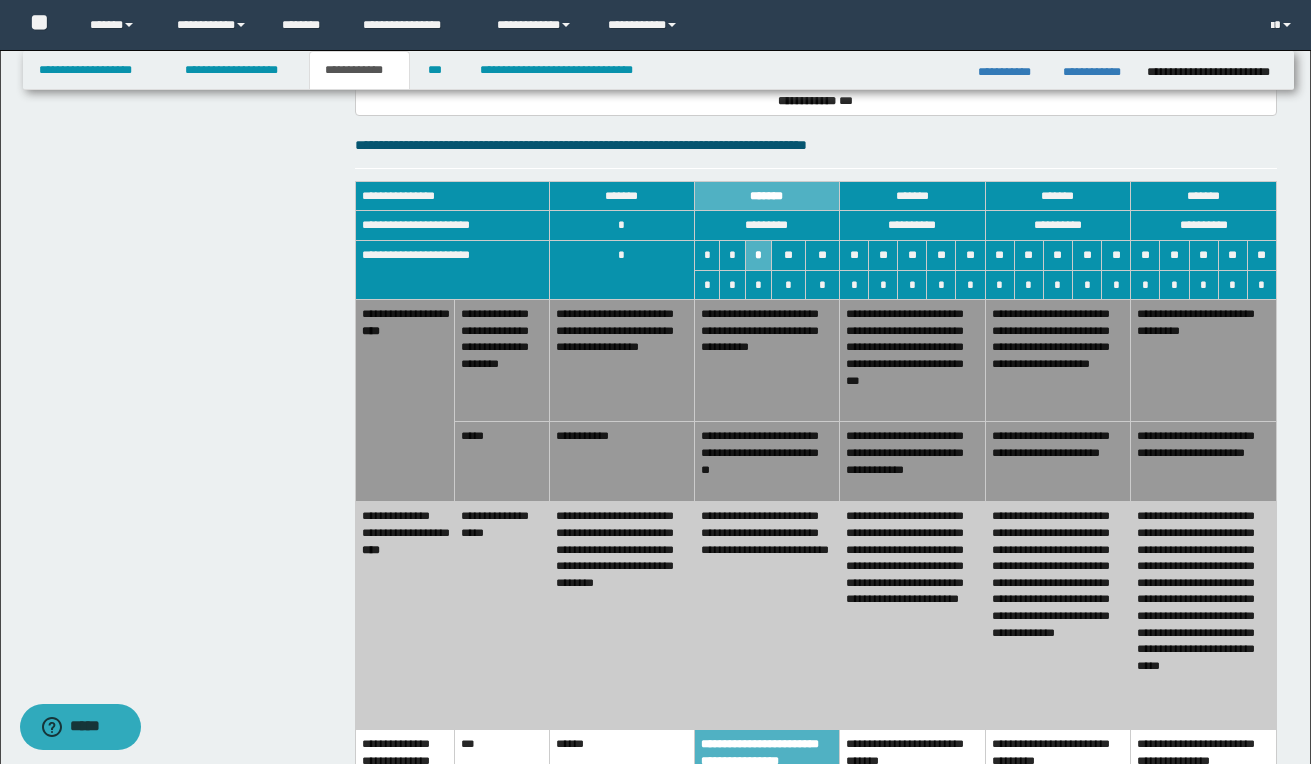 click on "**********" at bounding box center [912, 616] 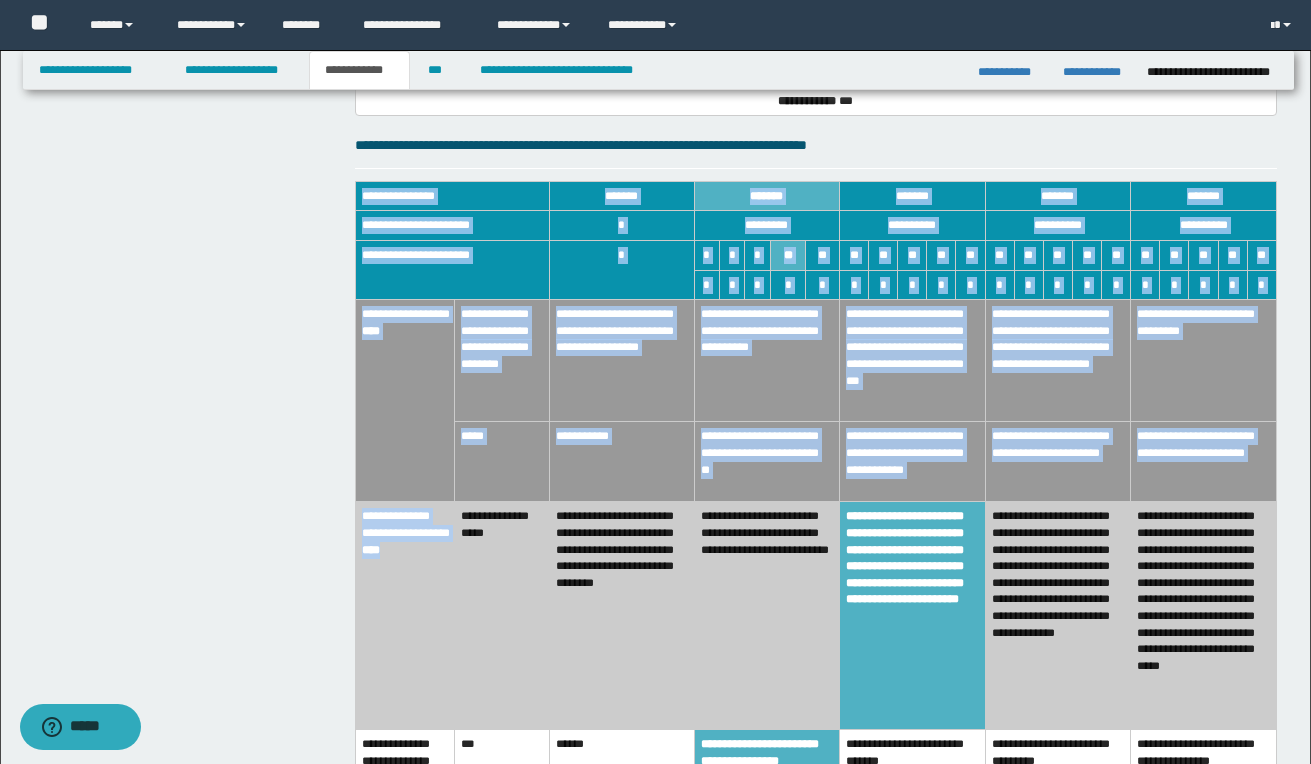 drag, startPoint x: 366, startPoint y: 579, endPoint x: 339, endPoint y: 578, distance: 27.018513 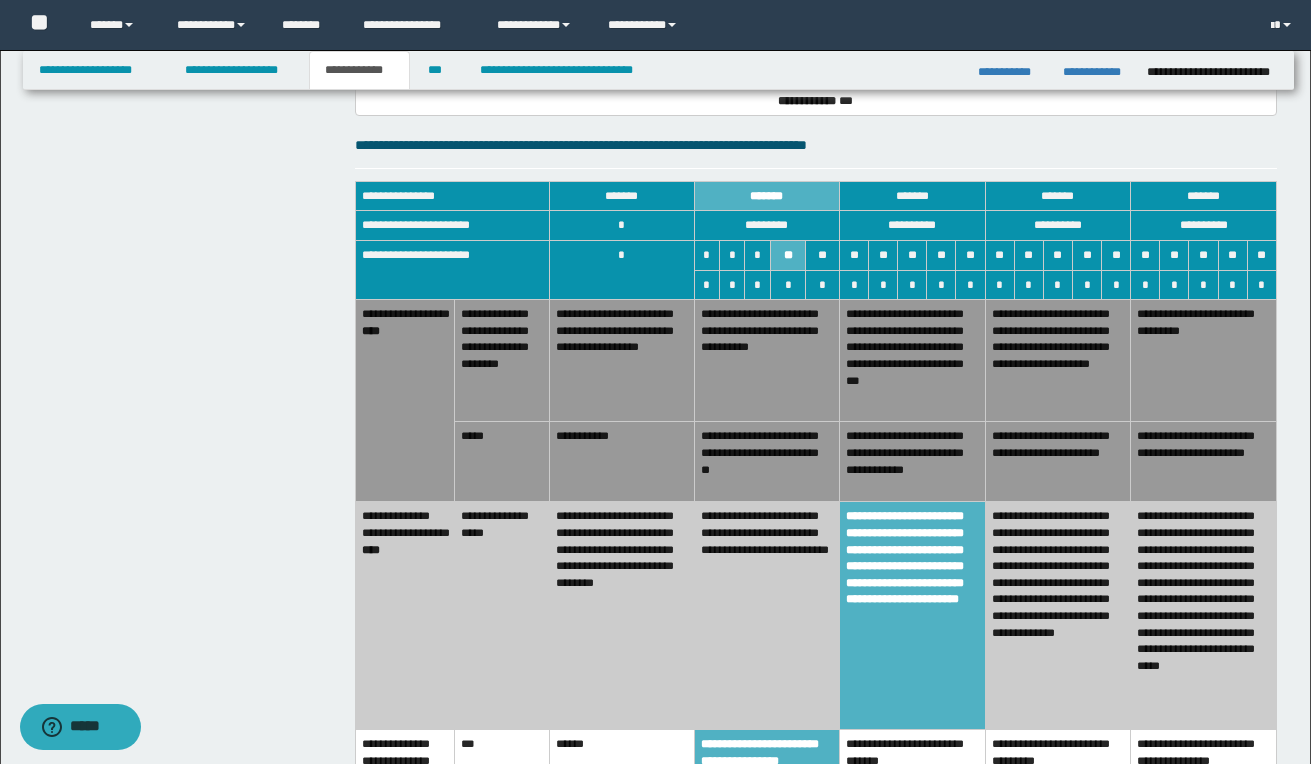 click on "**********" at bounding box center (404, 616) 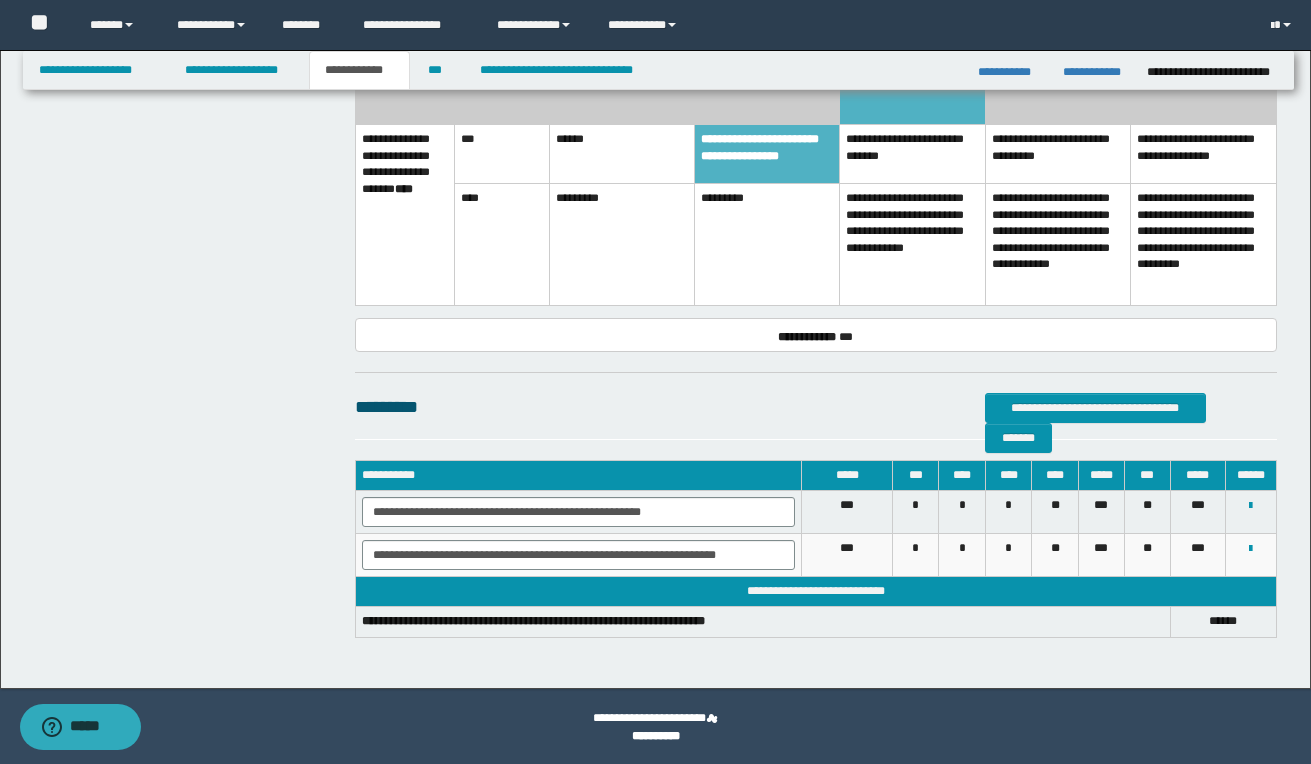 scroll, scrollTop: 1967, scrollLeft: 0, axis: vertical 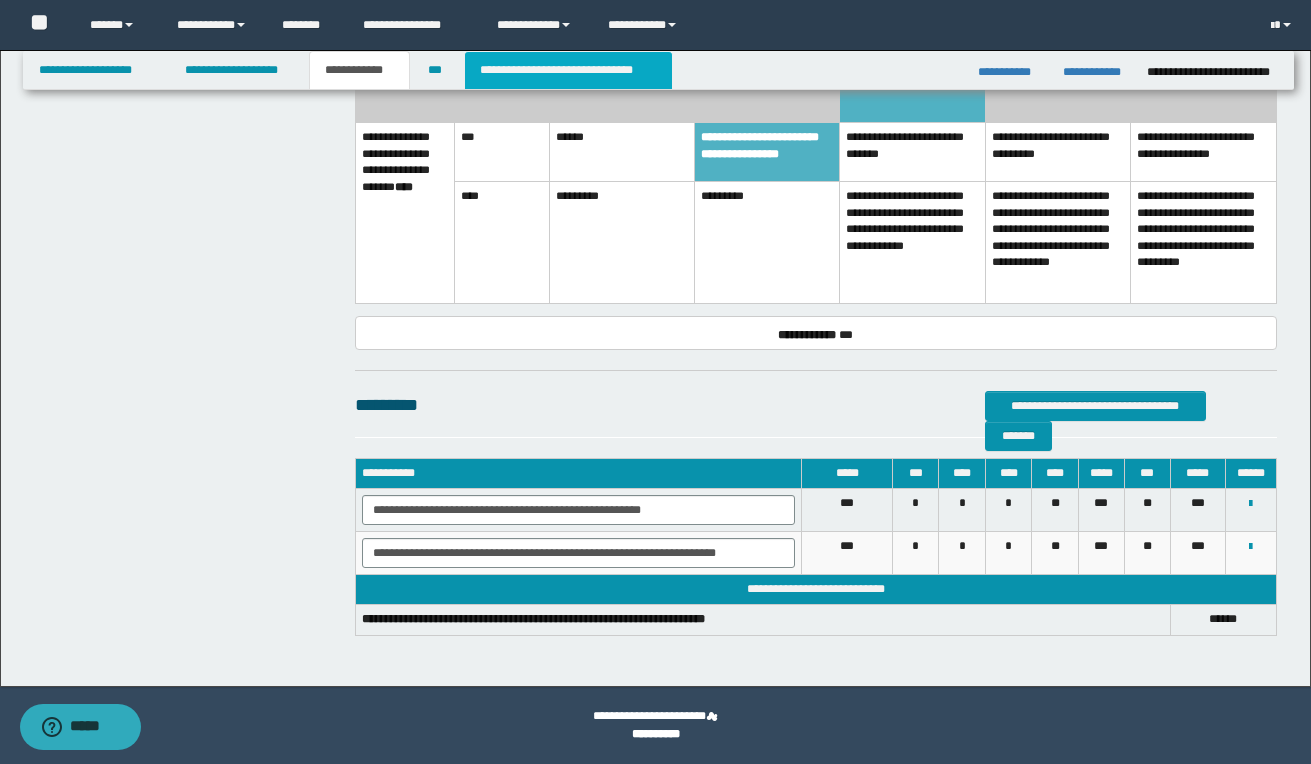 click on "**********" at bounding box center (568, 70) 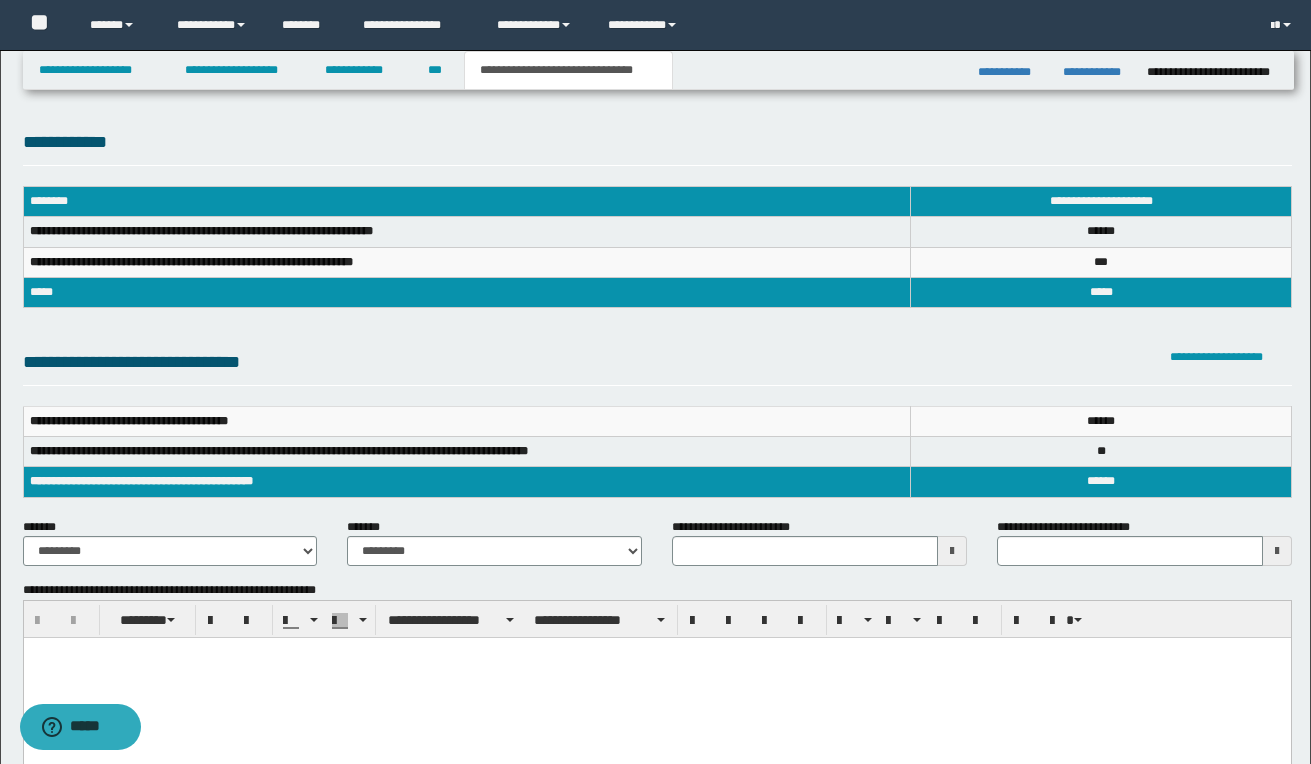 scroll, scrollTop: 0, scrollLeft: 0, axis: both 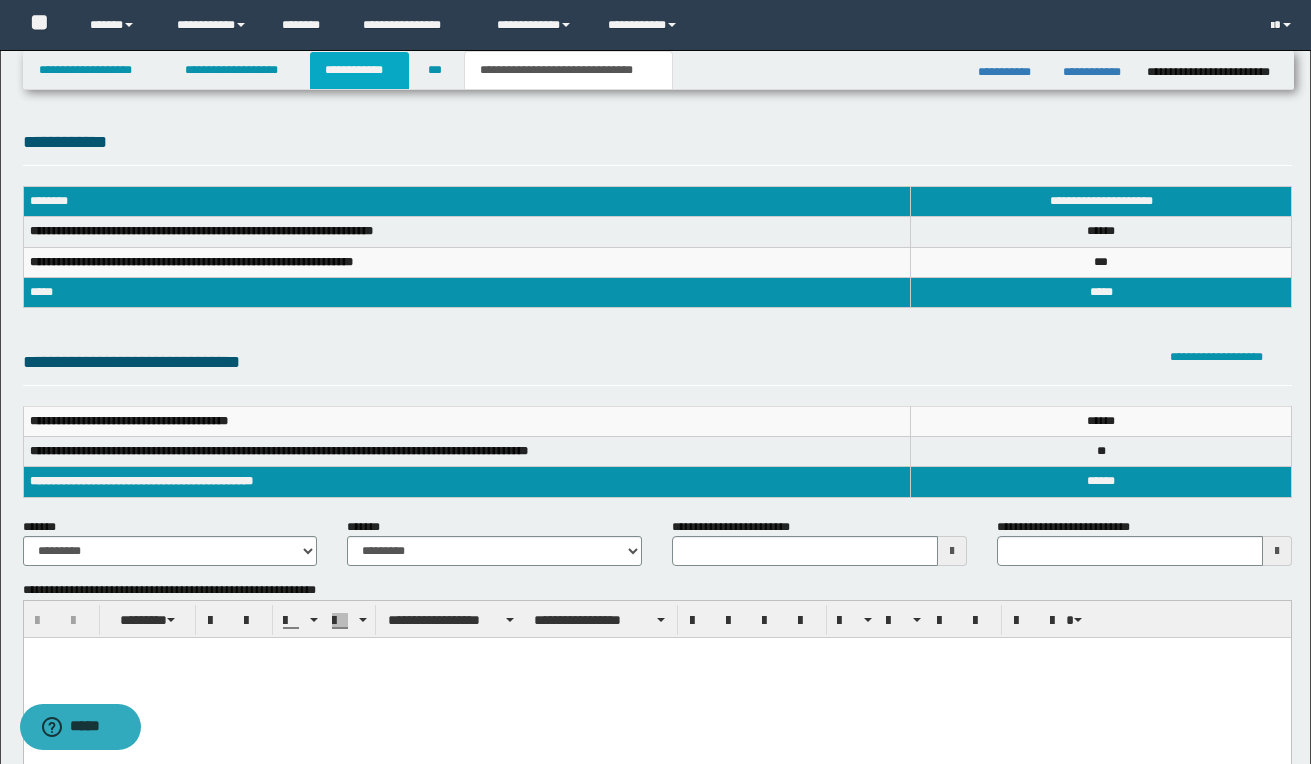 click on "**********" at bounding box center [359, 70] 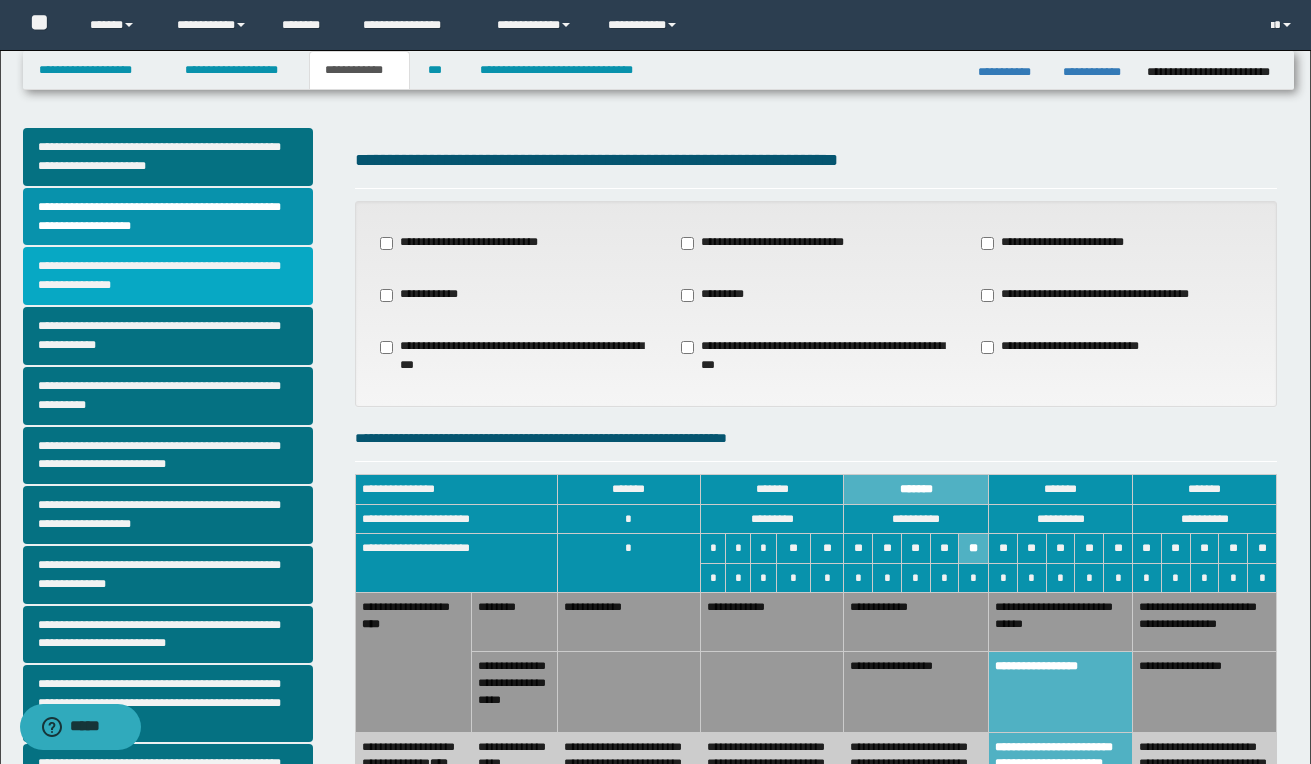 click on "**********" at bounding box center (168, 276) 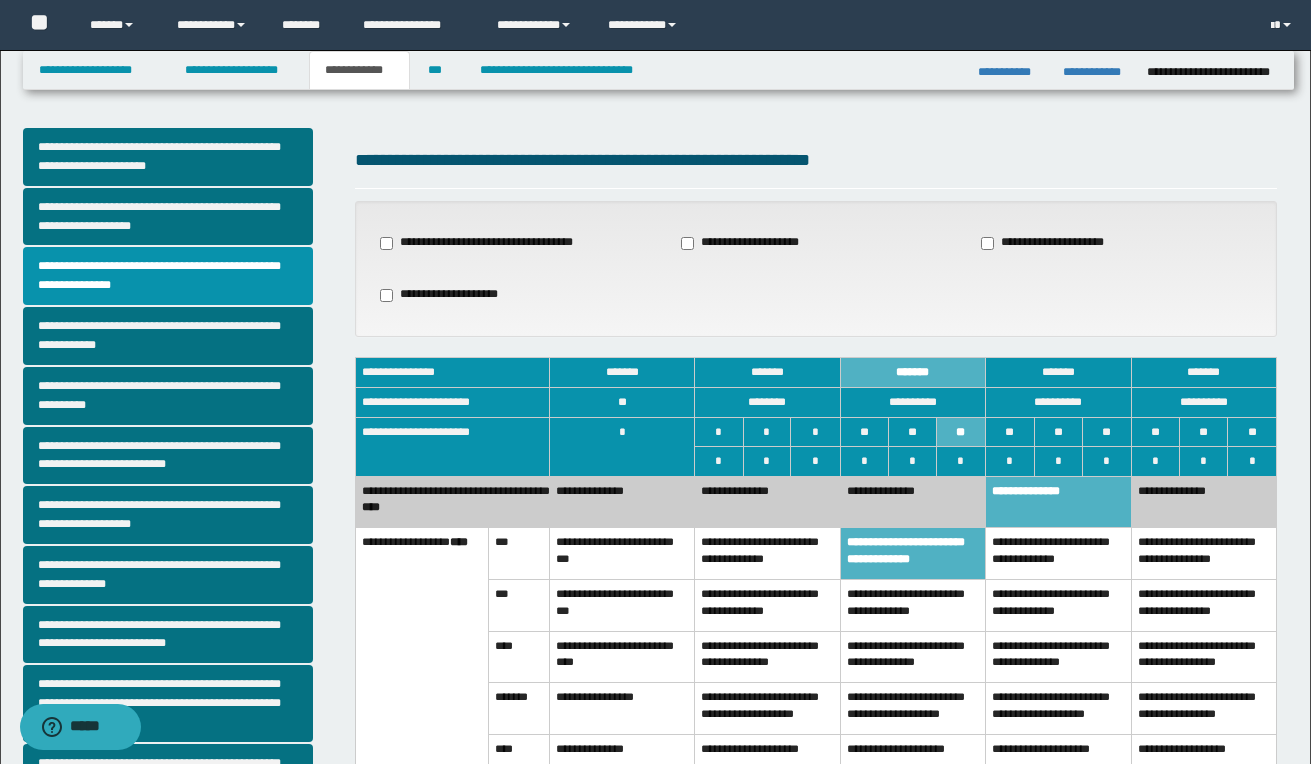 click on "**********" at bounding box center (816, 602) 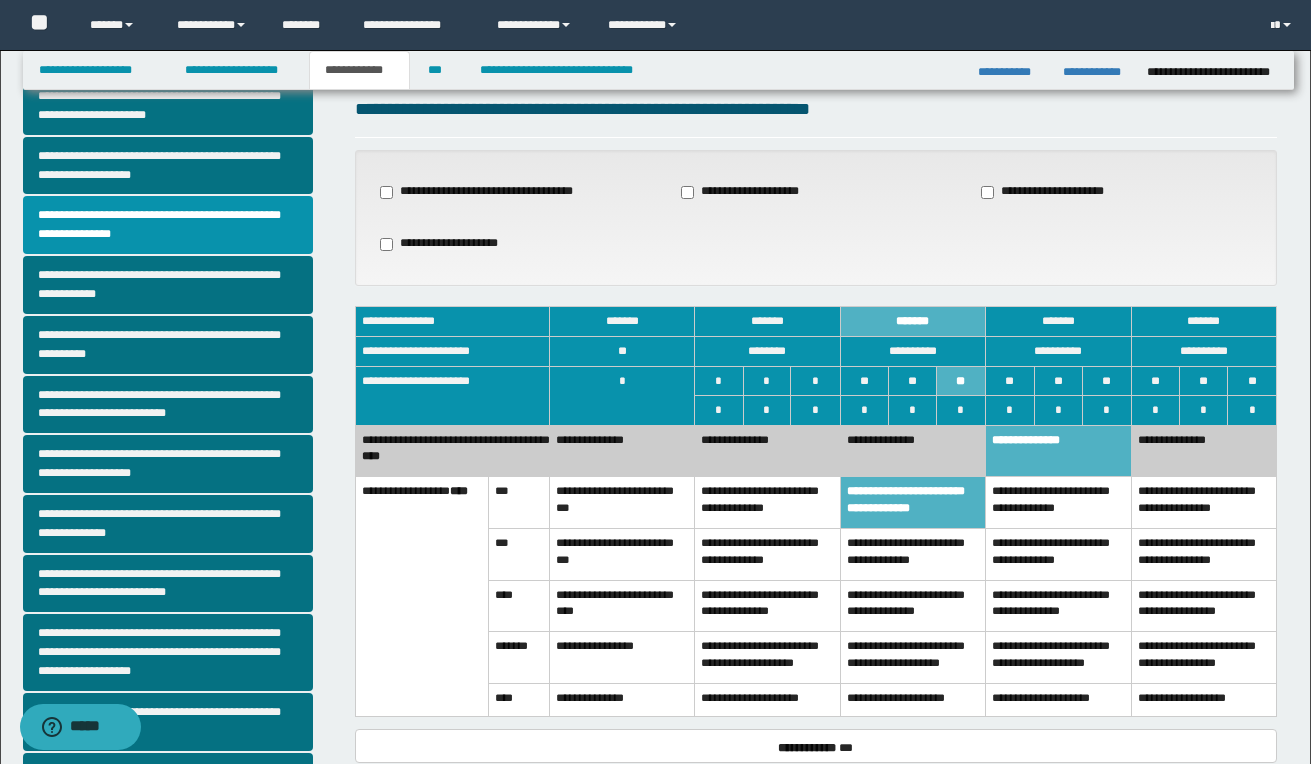 scroll, scrollTop: 21, scrollLeft: 0, axis: vertical 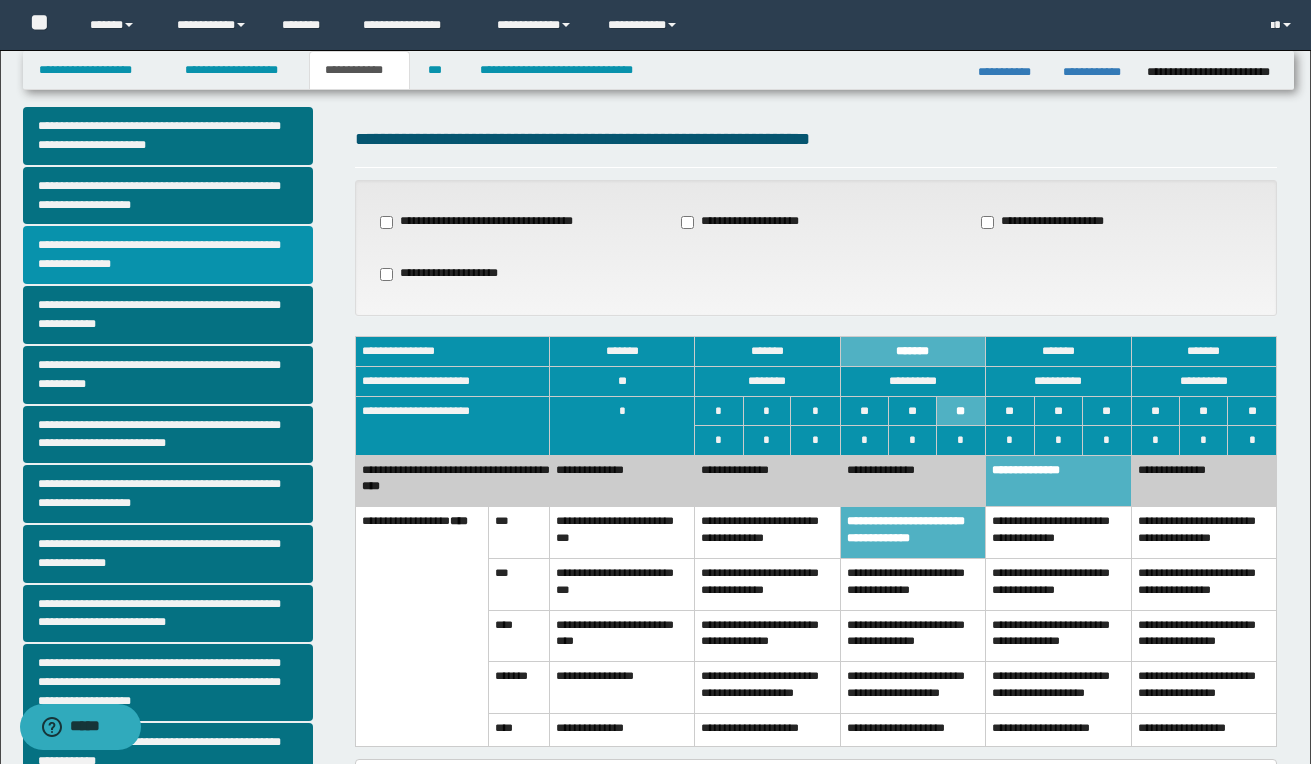 click on "**********" at bounding box center [168, 255] 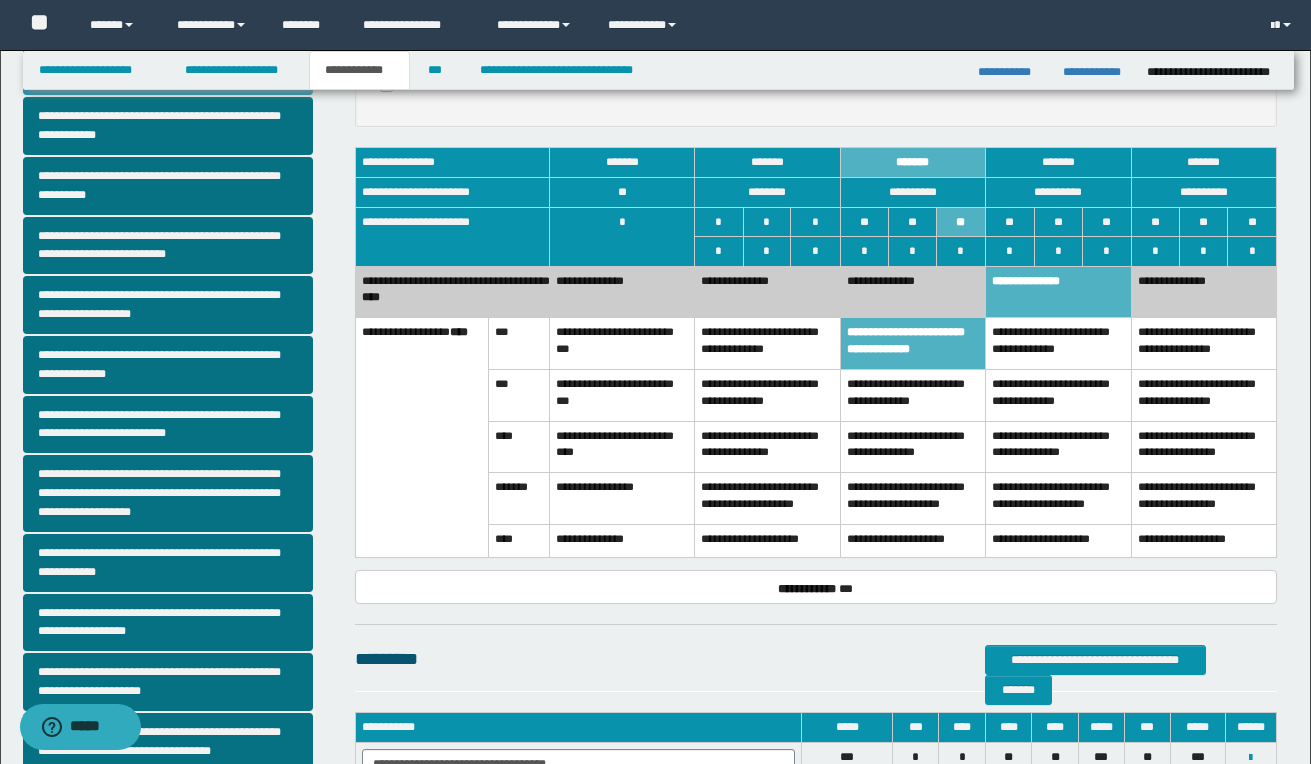 scroll, scrollTop: 280, scrollLeft: 0, axis: vertical 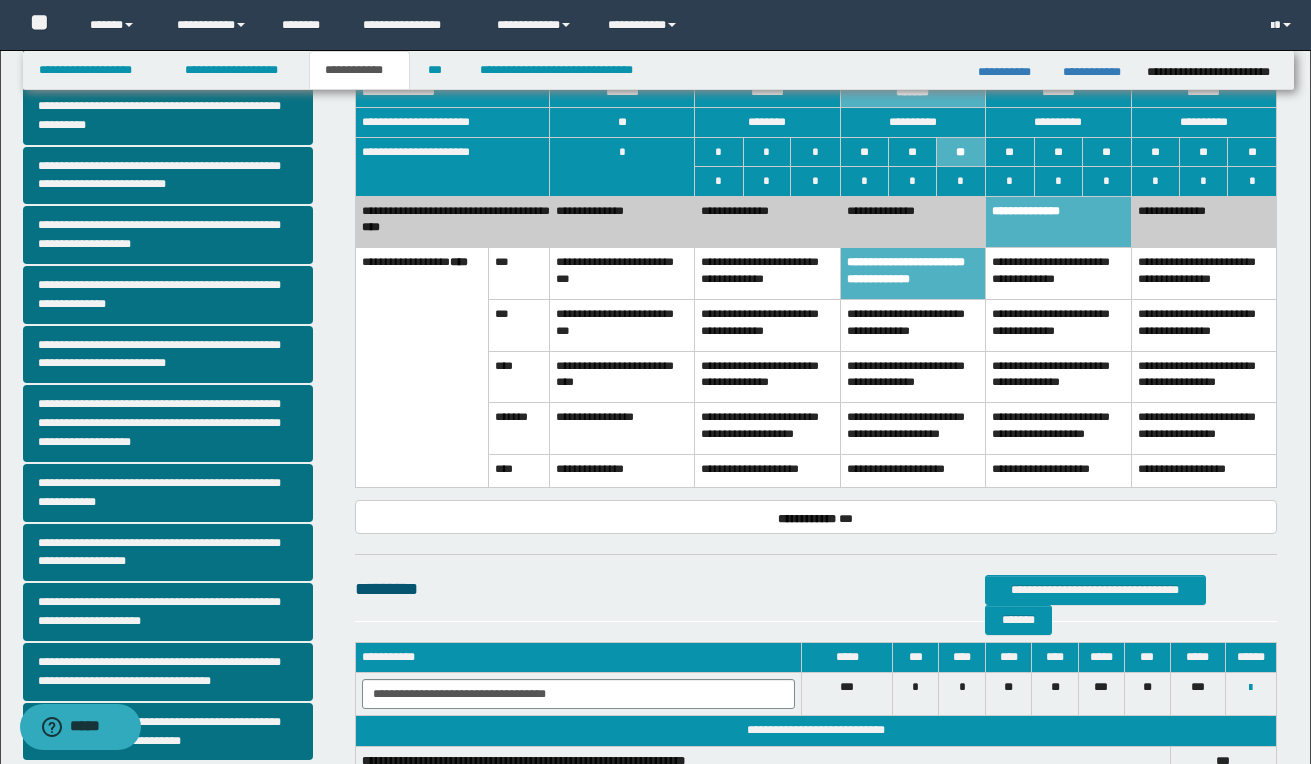 click on "**********" at bounding box center (1058, 274) 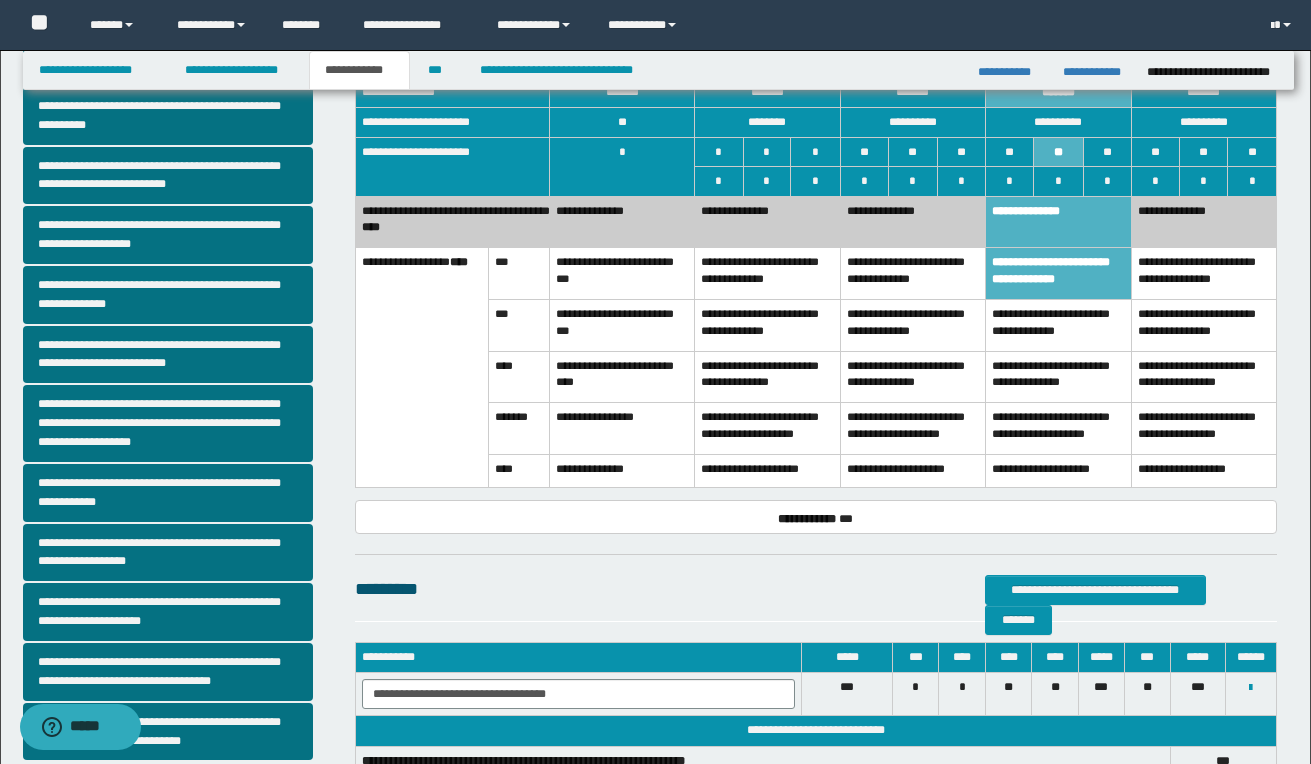 click on "**********" at bounding box center (1203, 222) 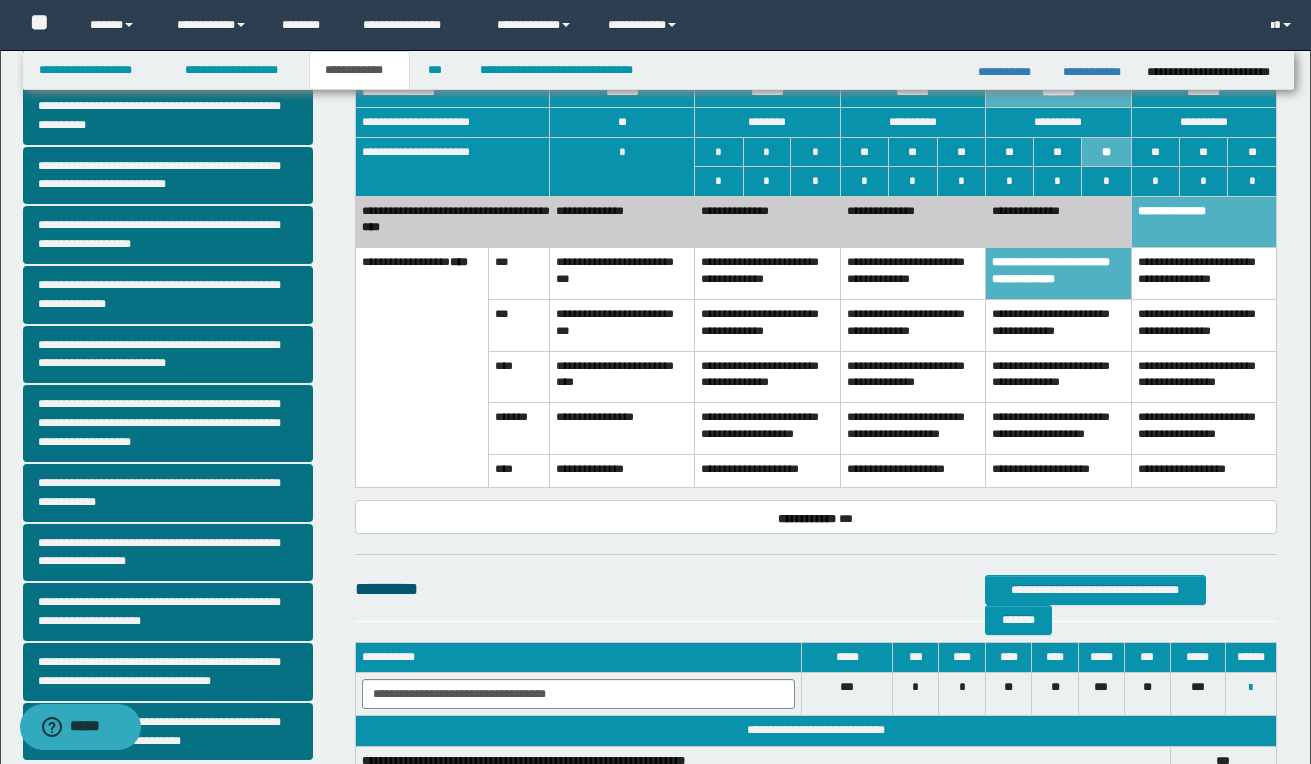 click on "**********" at bounding box center (1058, 222) 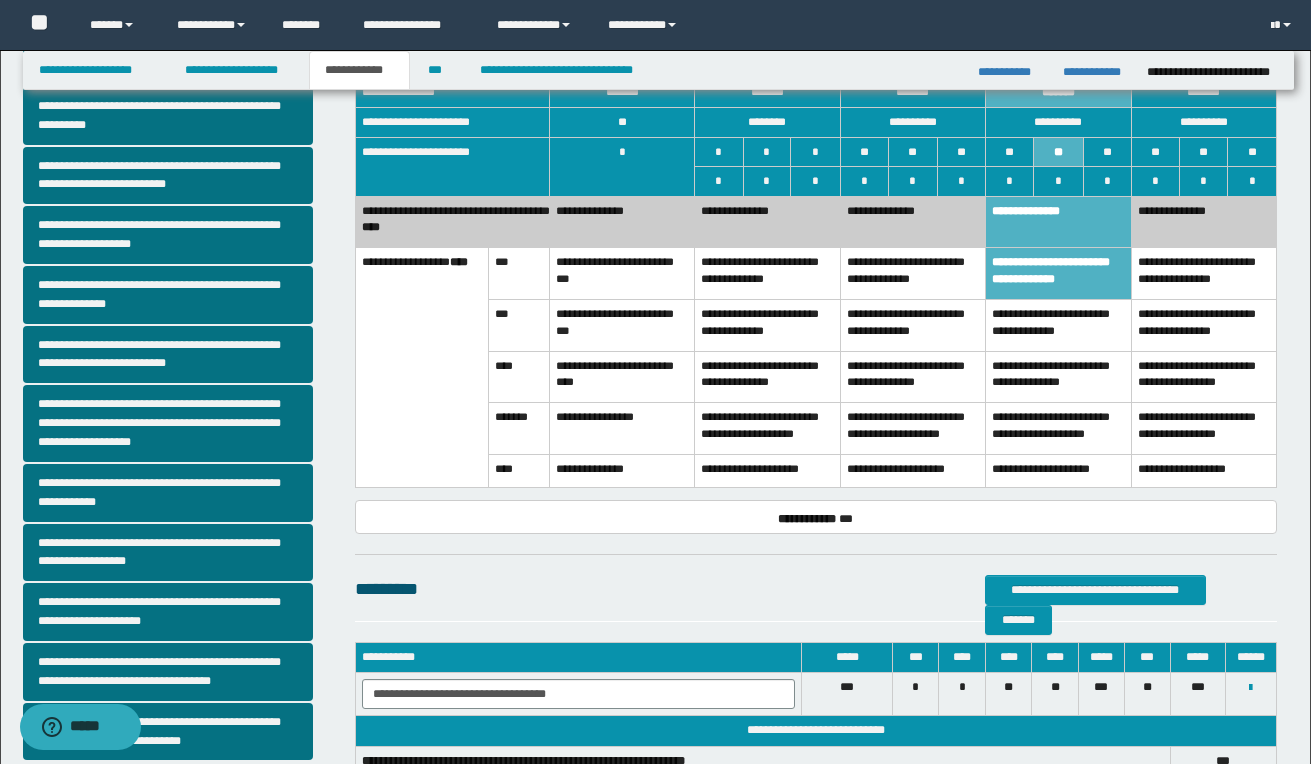 click on "**********" at bounding box center [1058, 326] 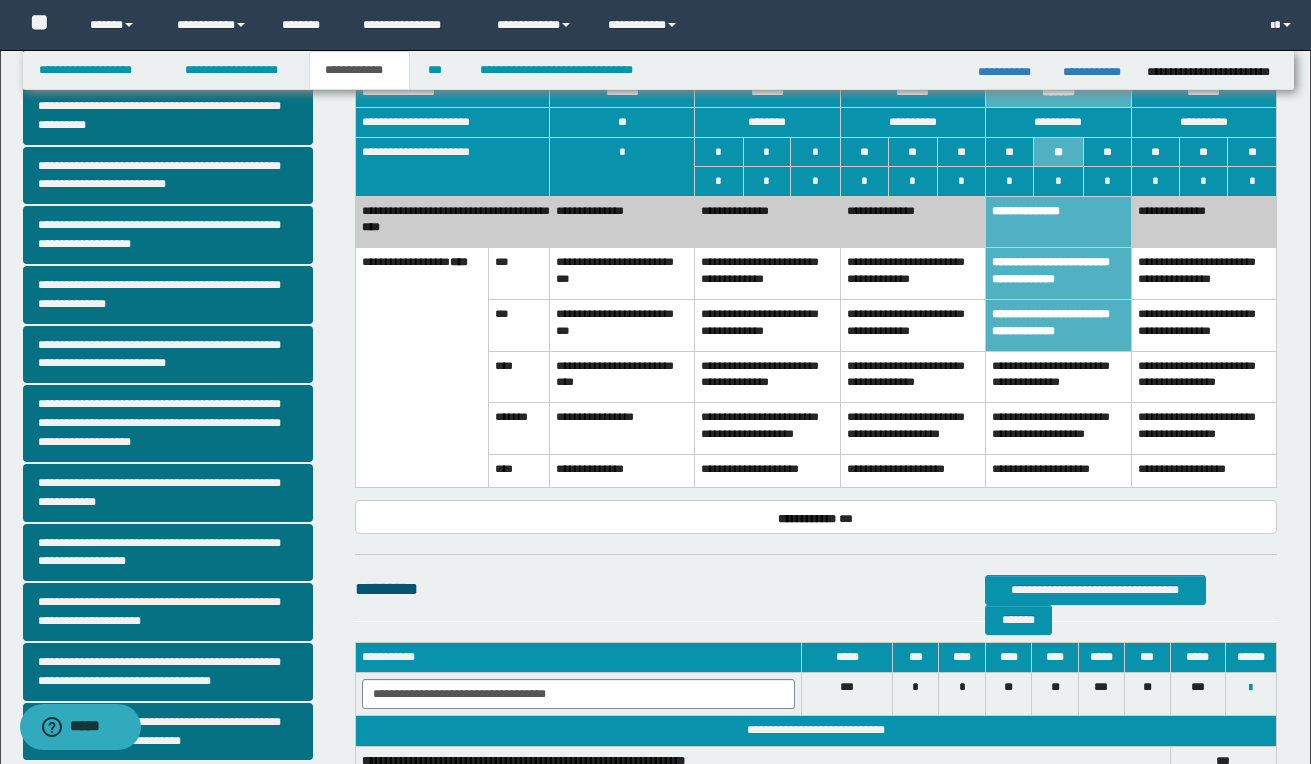click on "**********" at bounding box center [1203, 222] 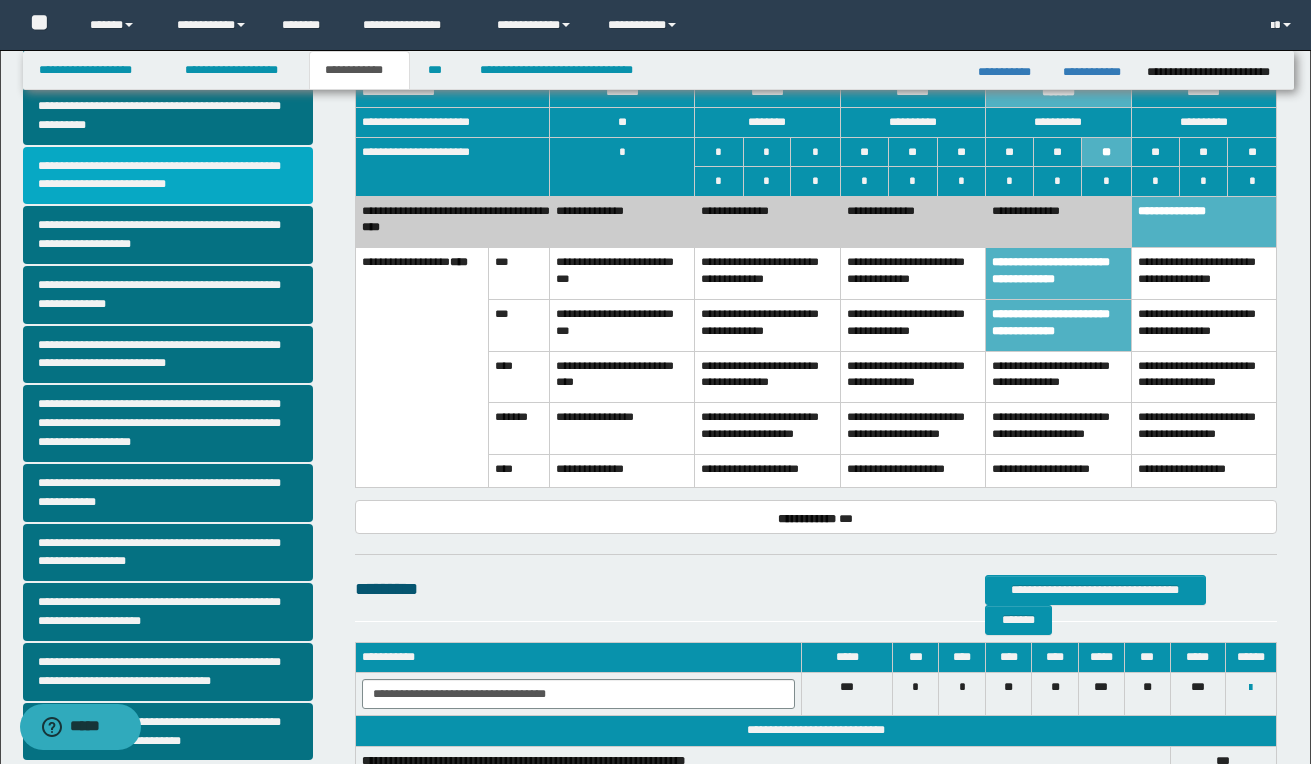 click on "**********" at bounding box center [168, 176] 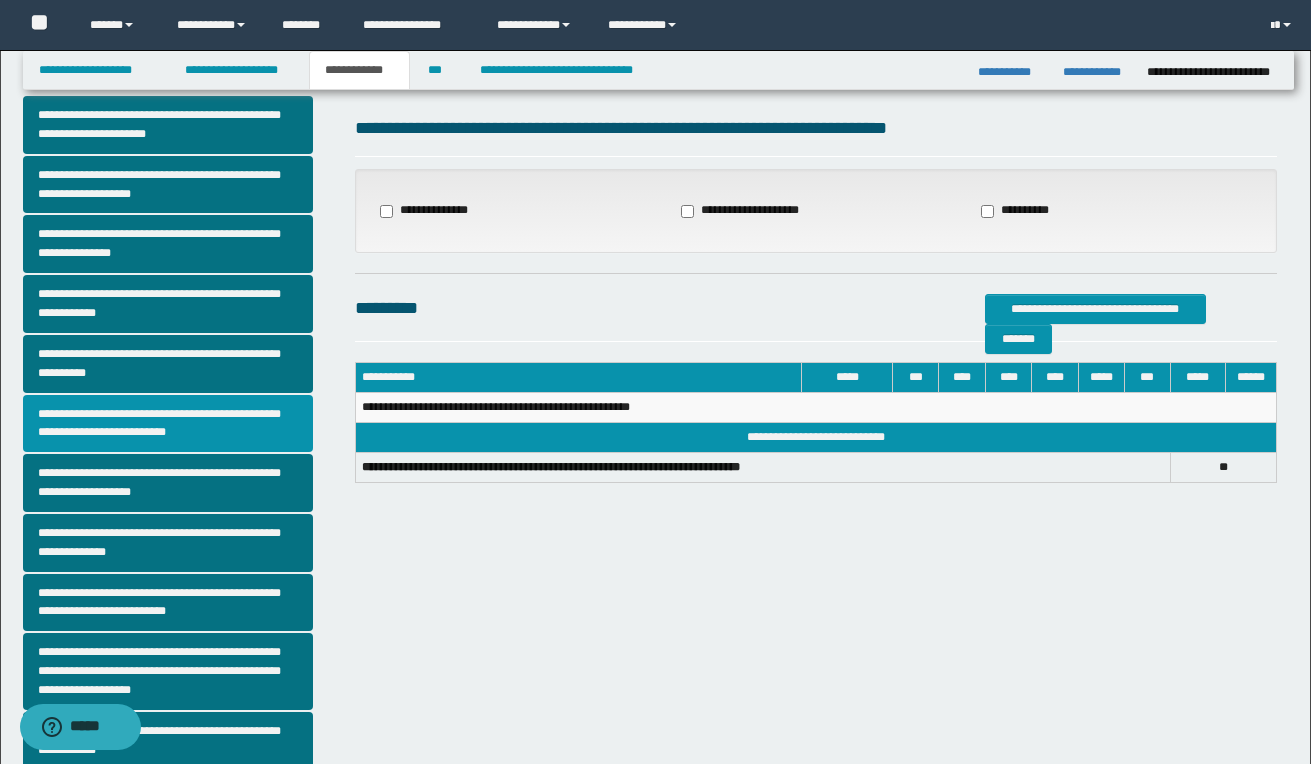 scroll, scrollTop: 0, scrollLeft: 0, axis: both 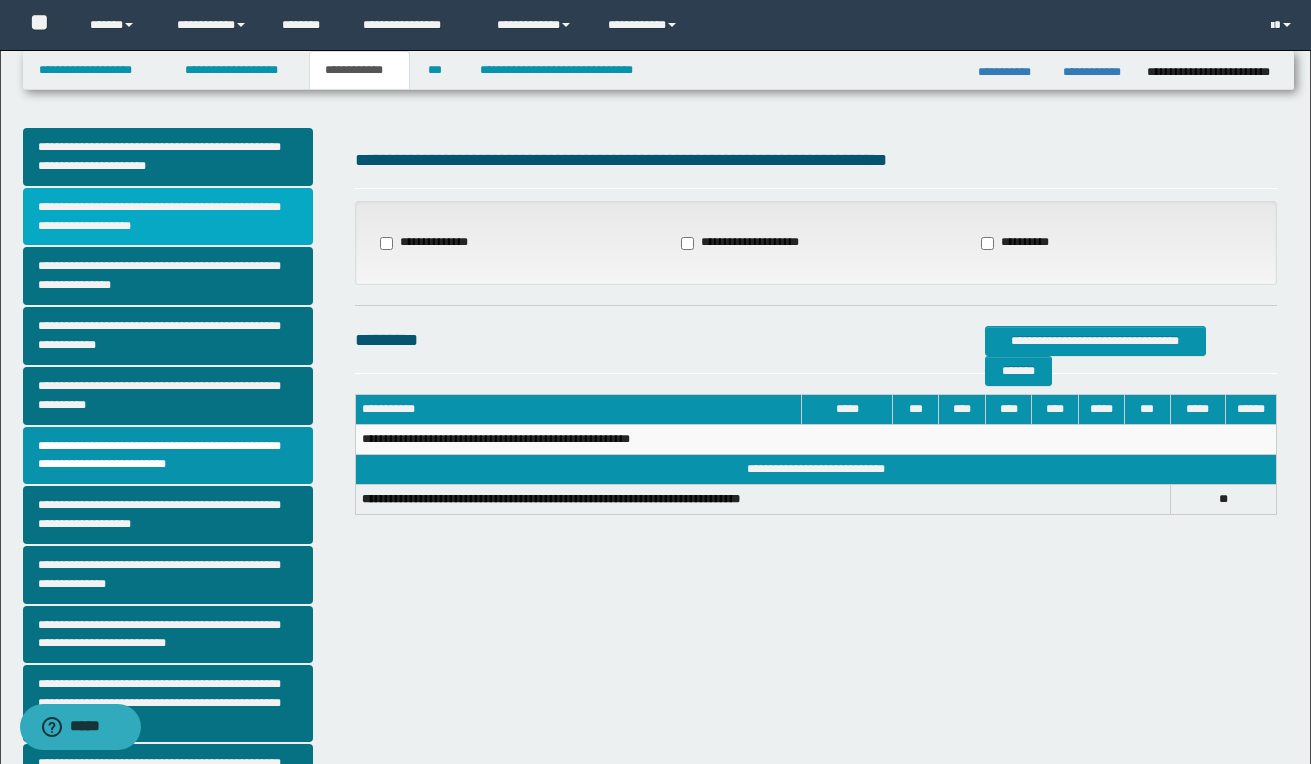 click on "**********" at bounding box center [168, 217] 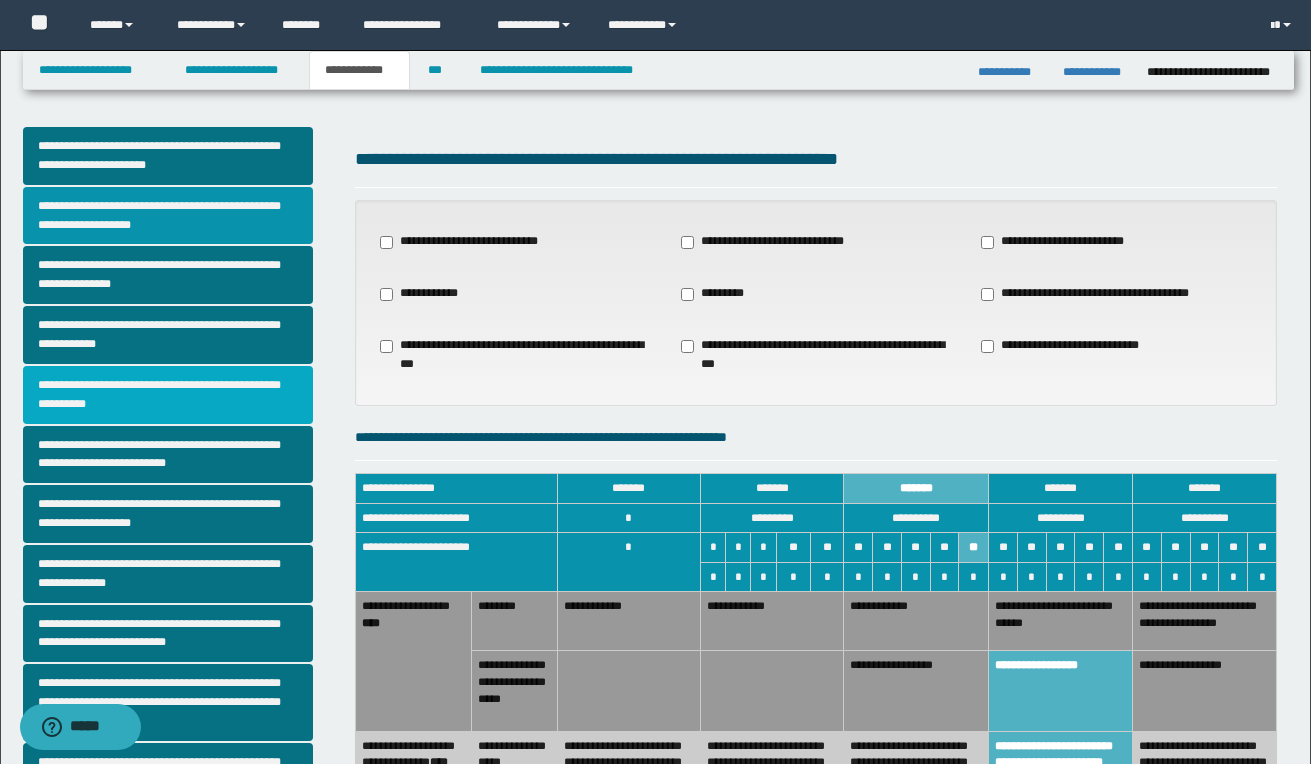 scroll, scrollTop: 0, scrollLeft: 0, axis: both 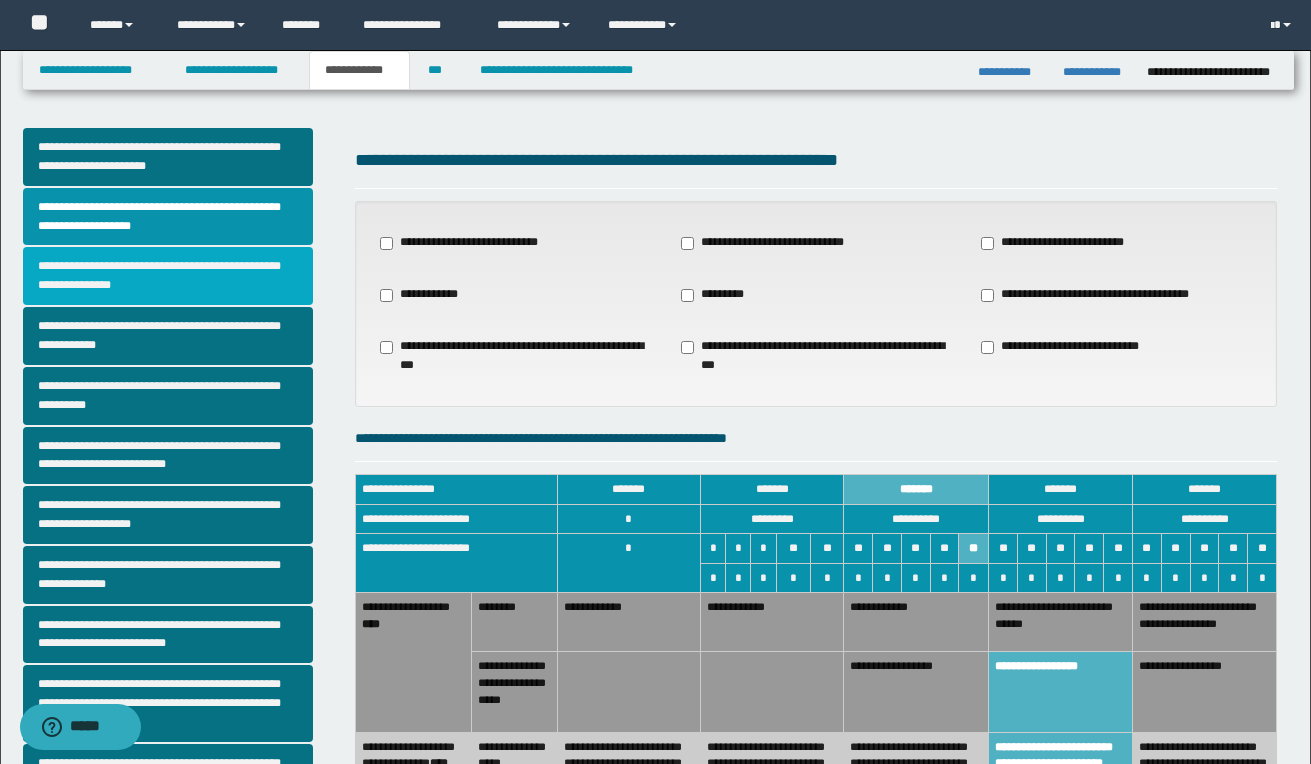 click on "**********" at bounding box center [168, 276] 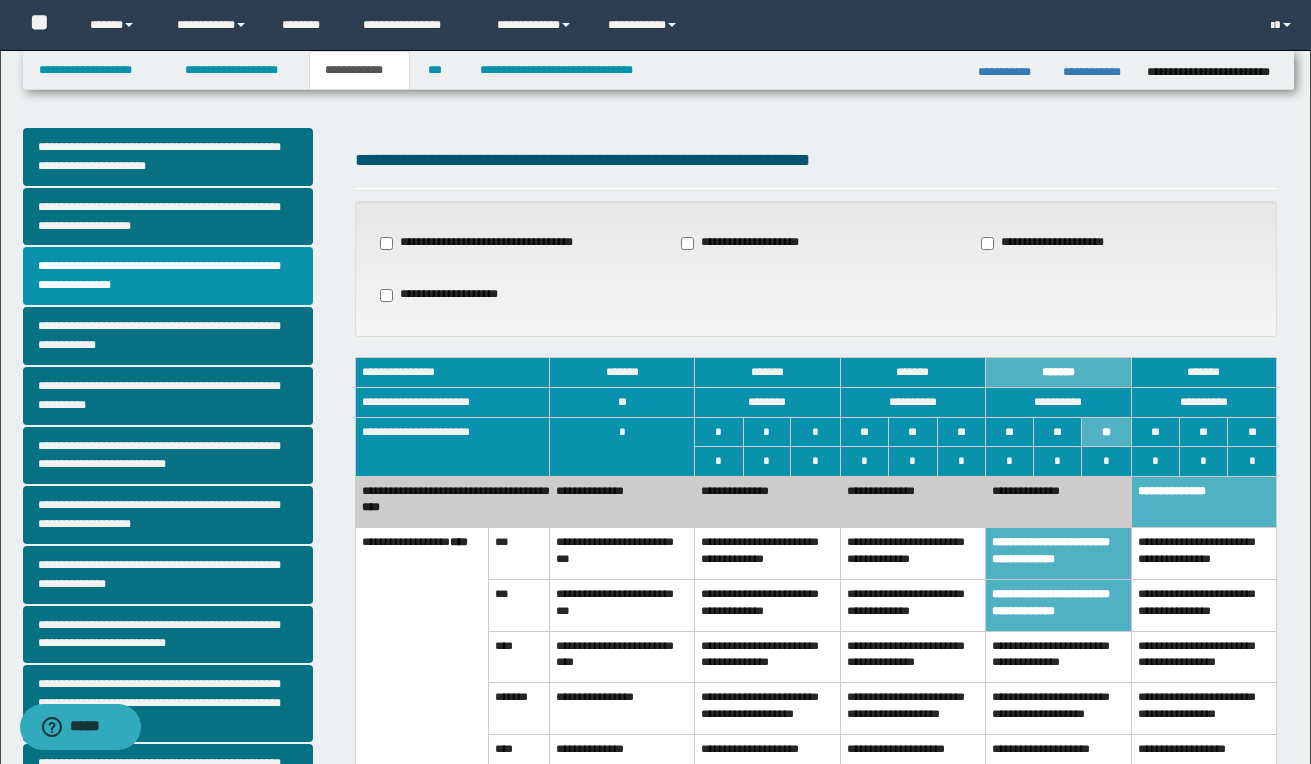 click on "**********" at bounding box center [1058, 502] 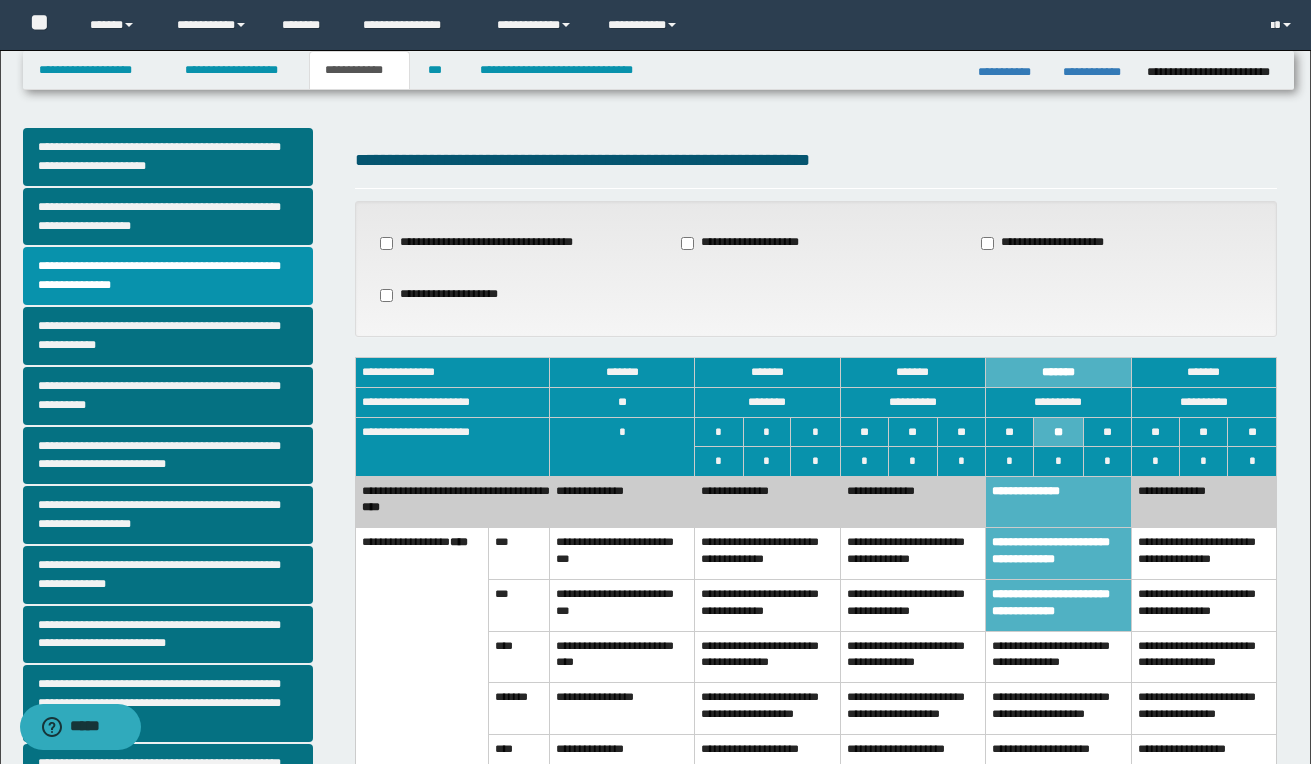 click on "**********" at bounding box center (912, 606) 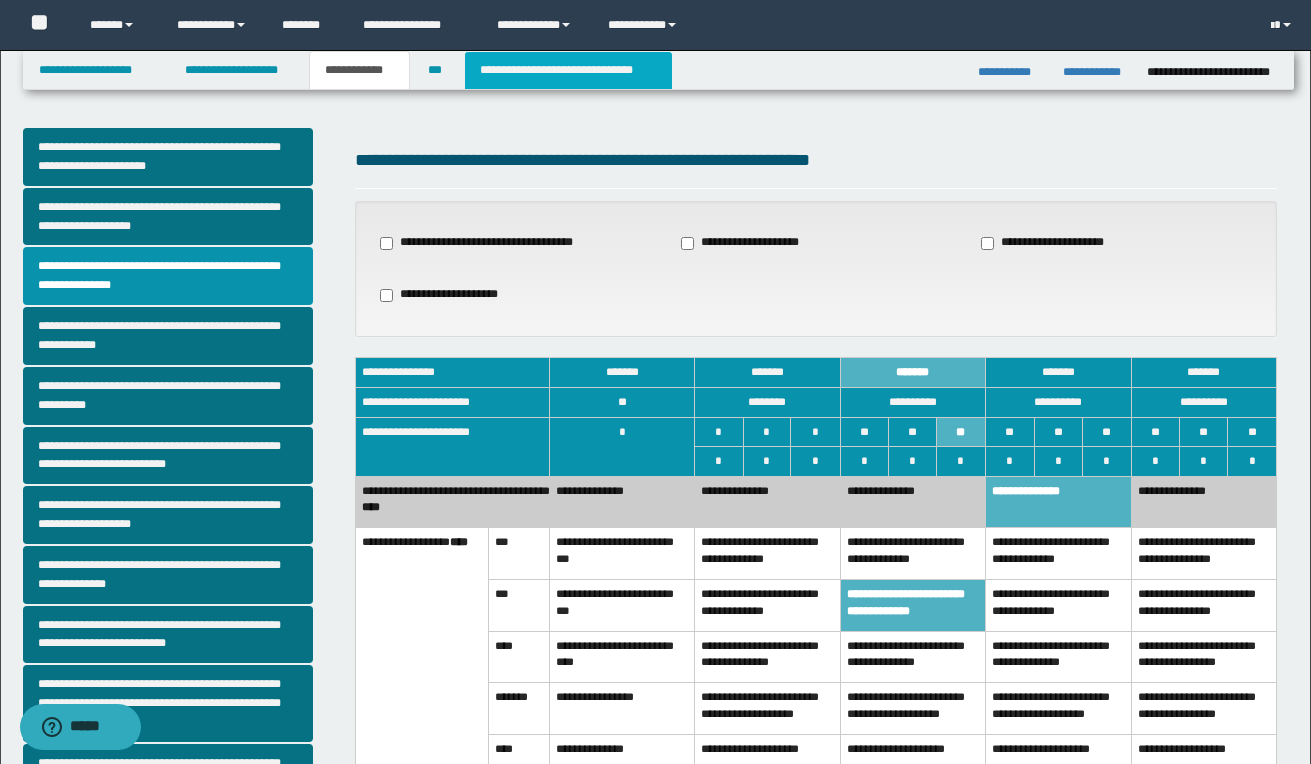 click on "**********" at bounding box center (568, 70) 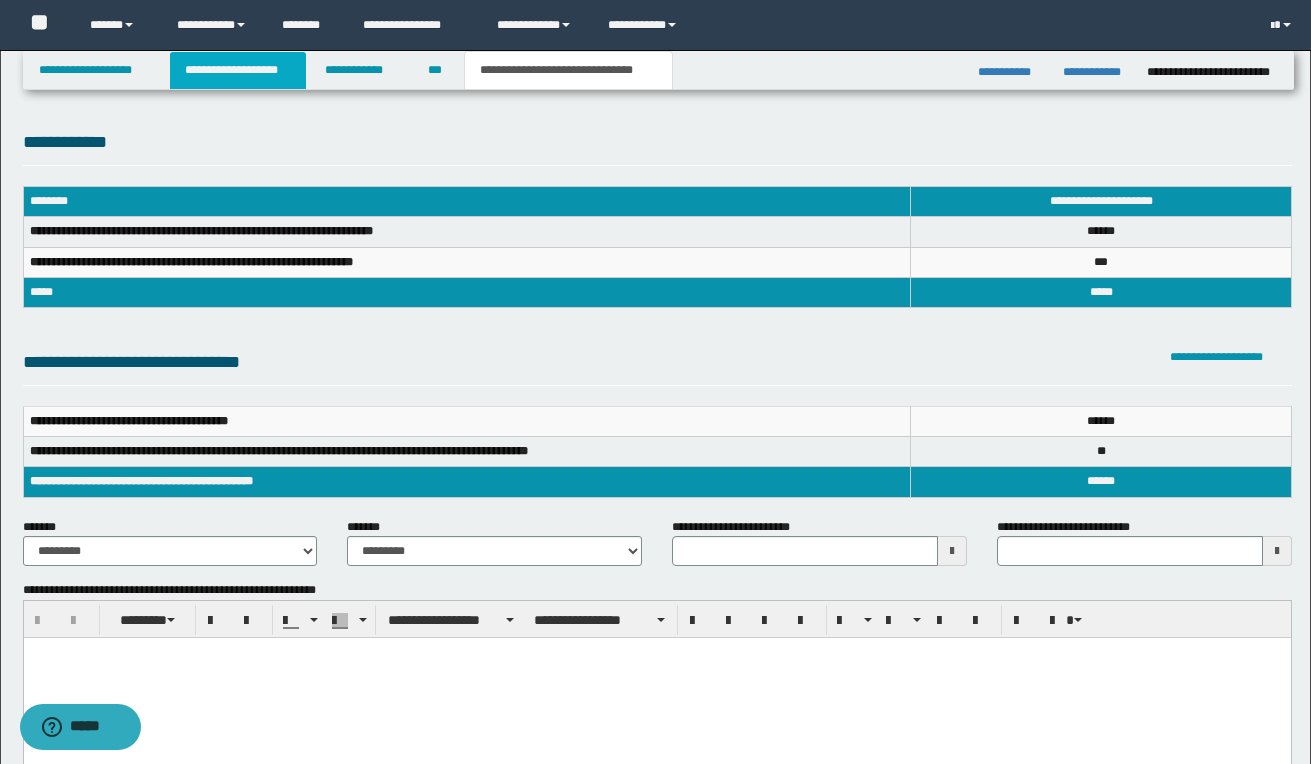 click on "**********" at bounding box center [238, 70] 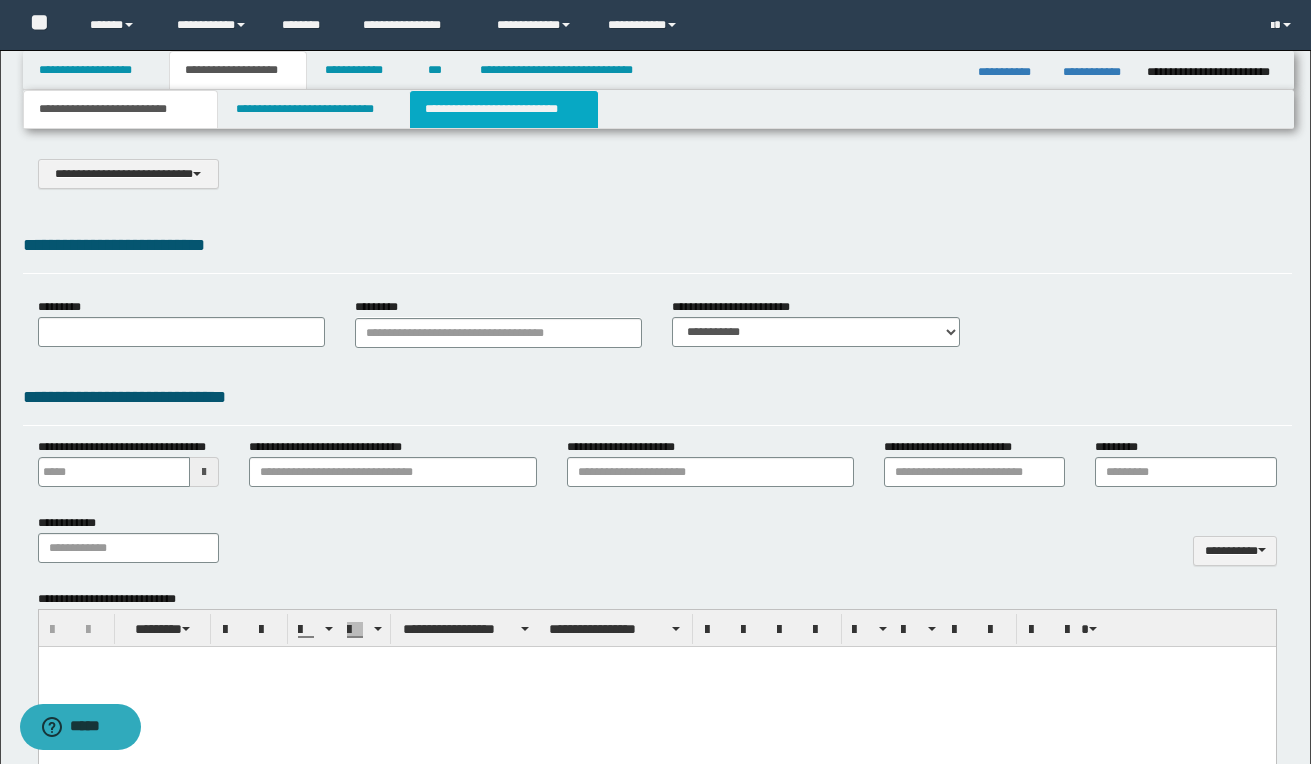 scroll, scrollTop: 0, scrollLeft: 0, axis: both 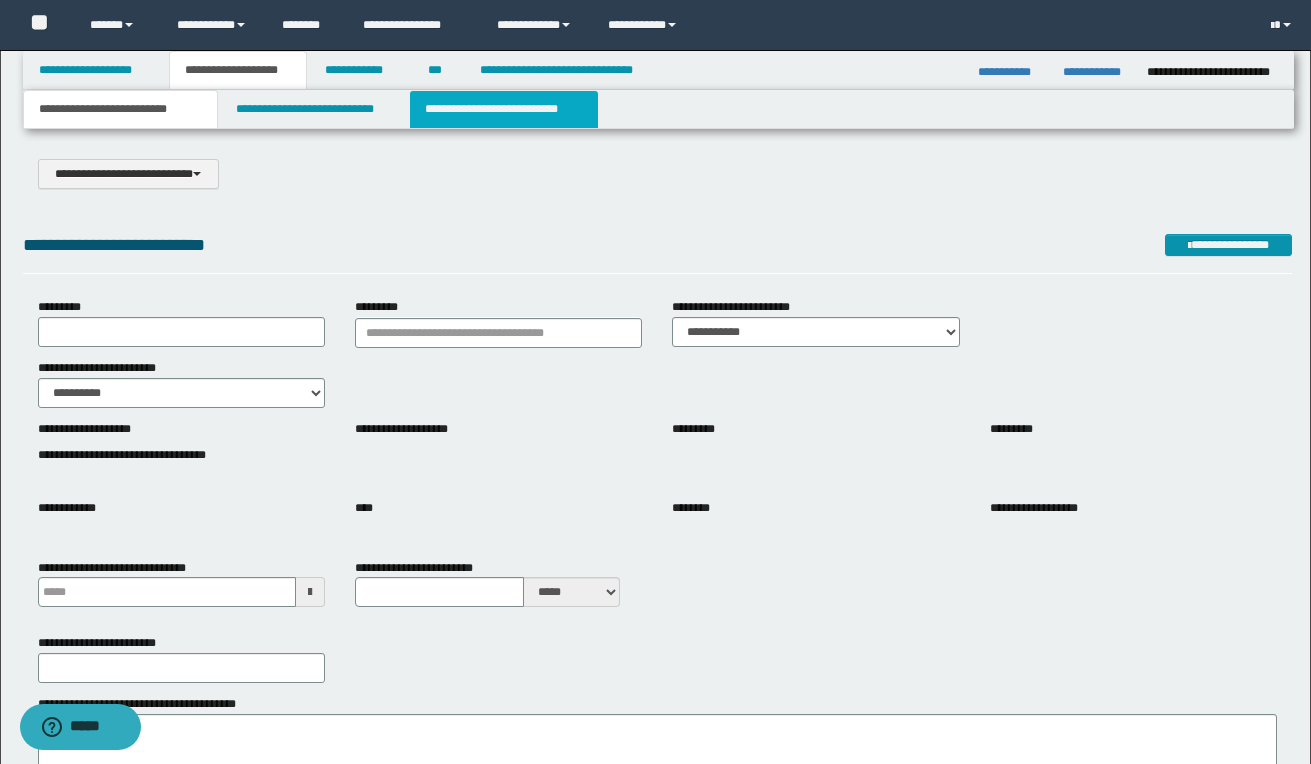 click on "**********" at bounding box center (504, 109) 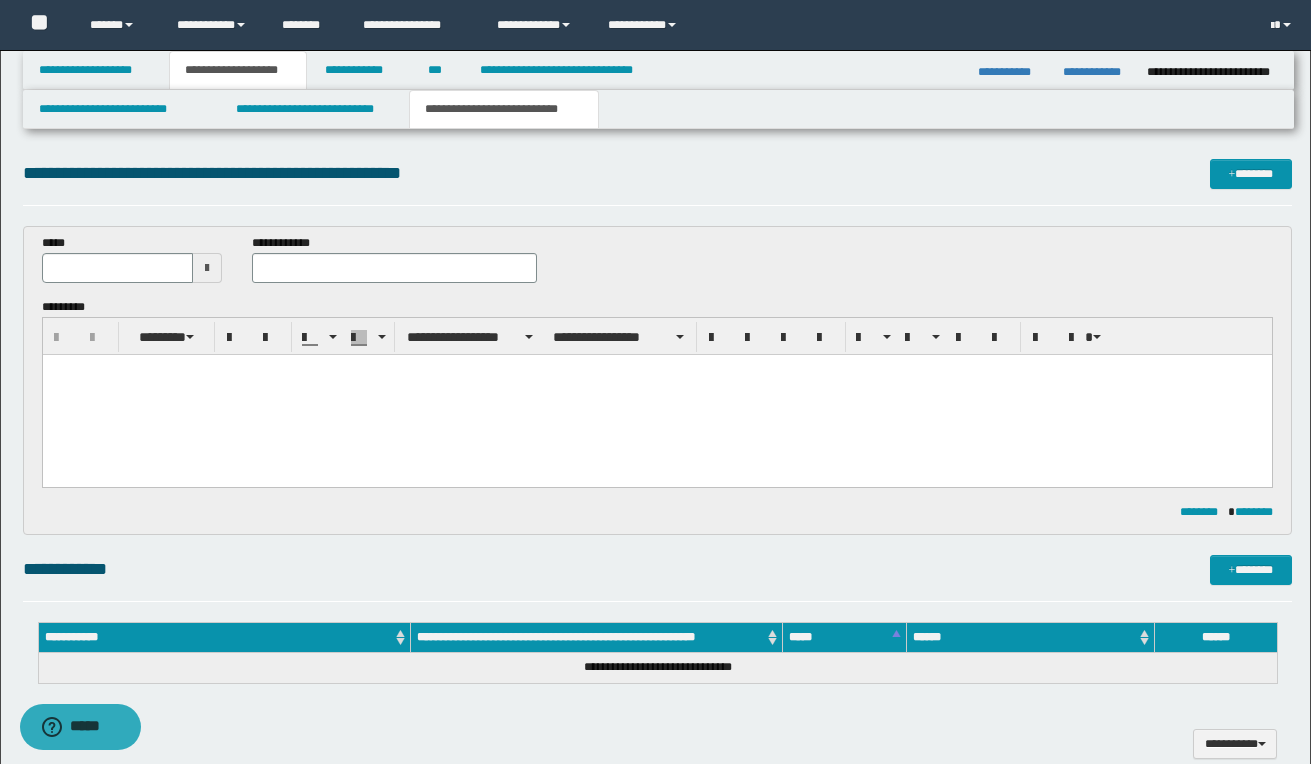 scroll, scrollTop: 0, scrollLeft: 0, axis: both 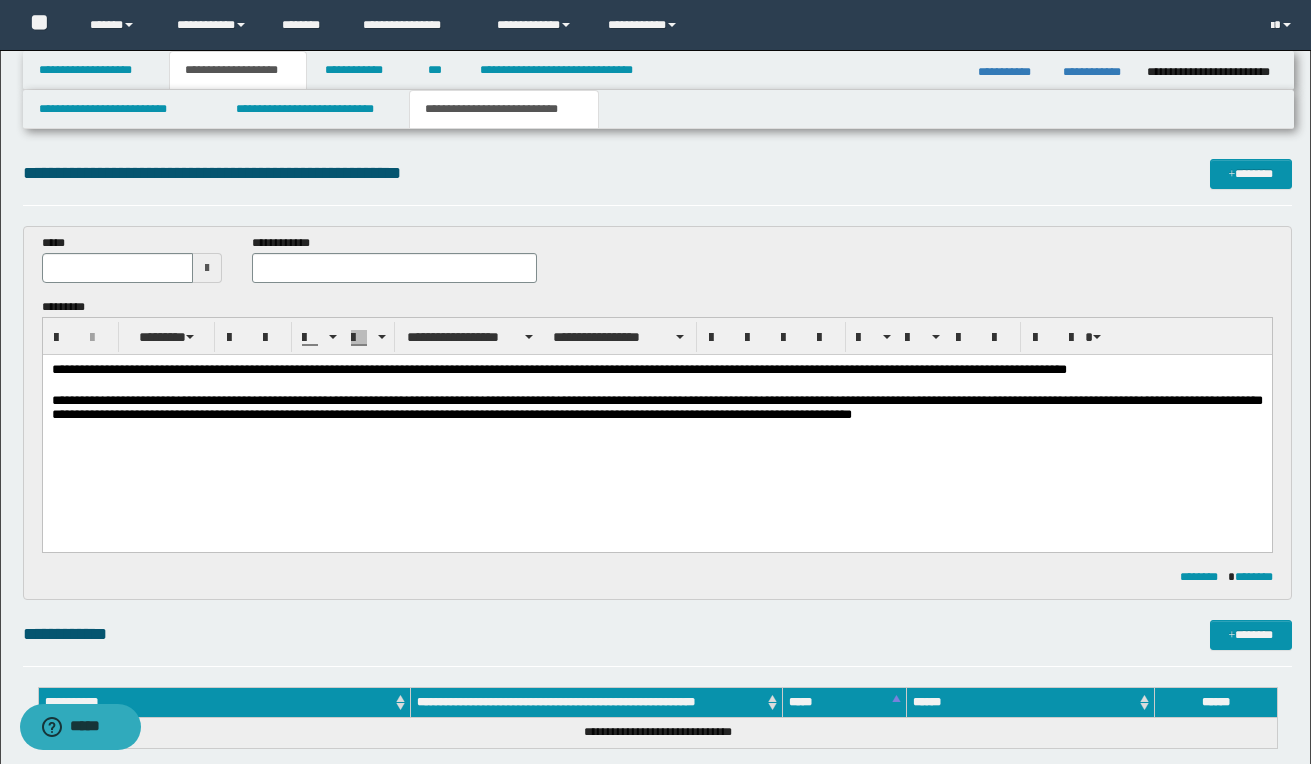 type 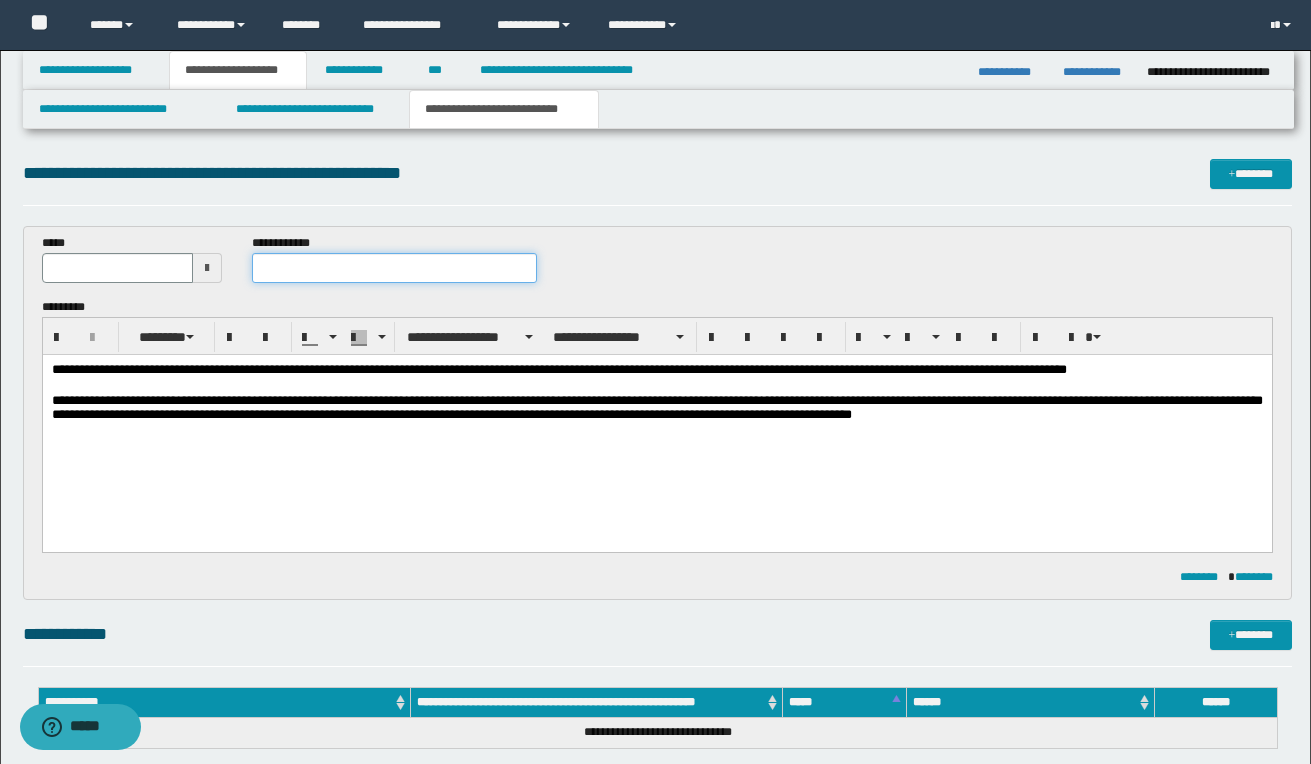 click at bounding box center [394, 268] 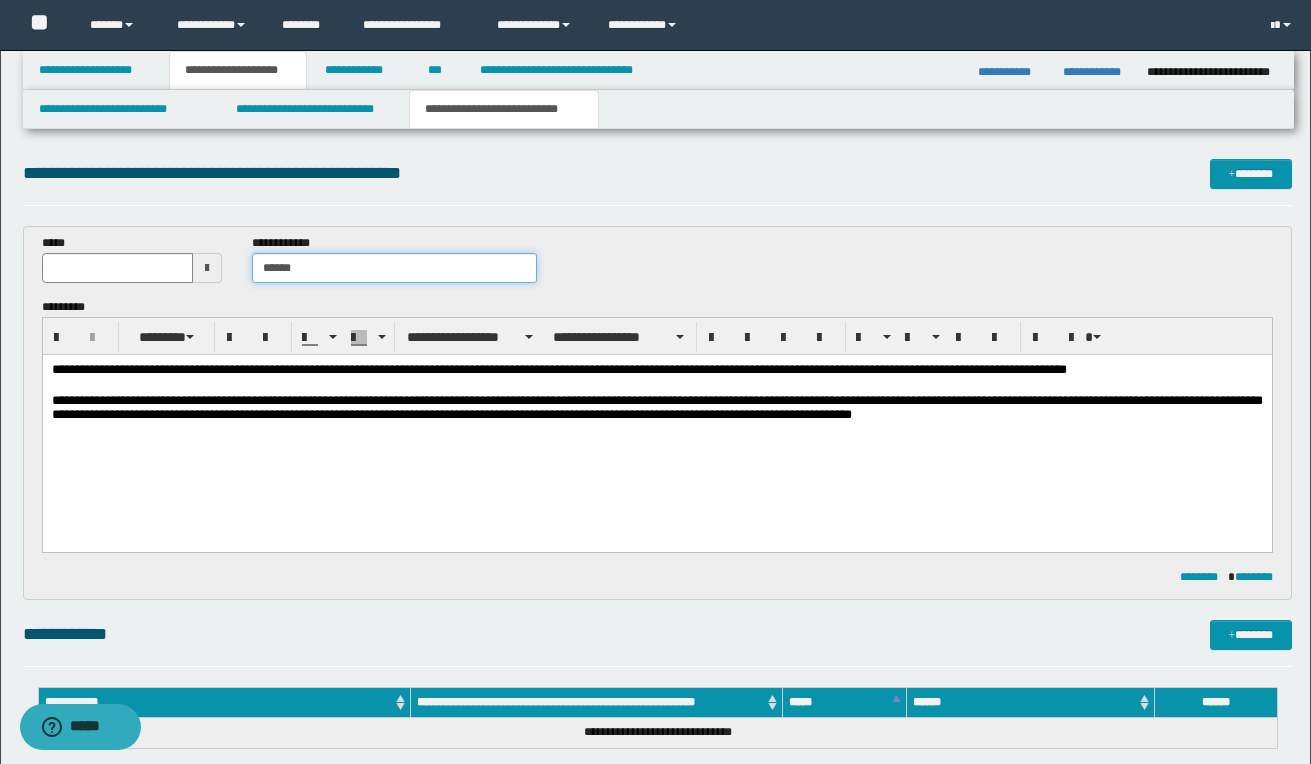 type on "******" 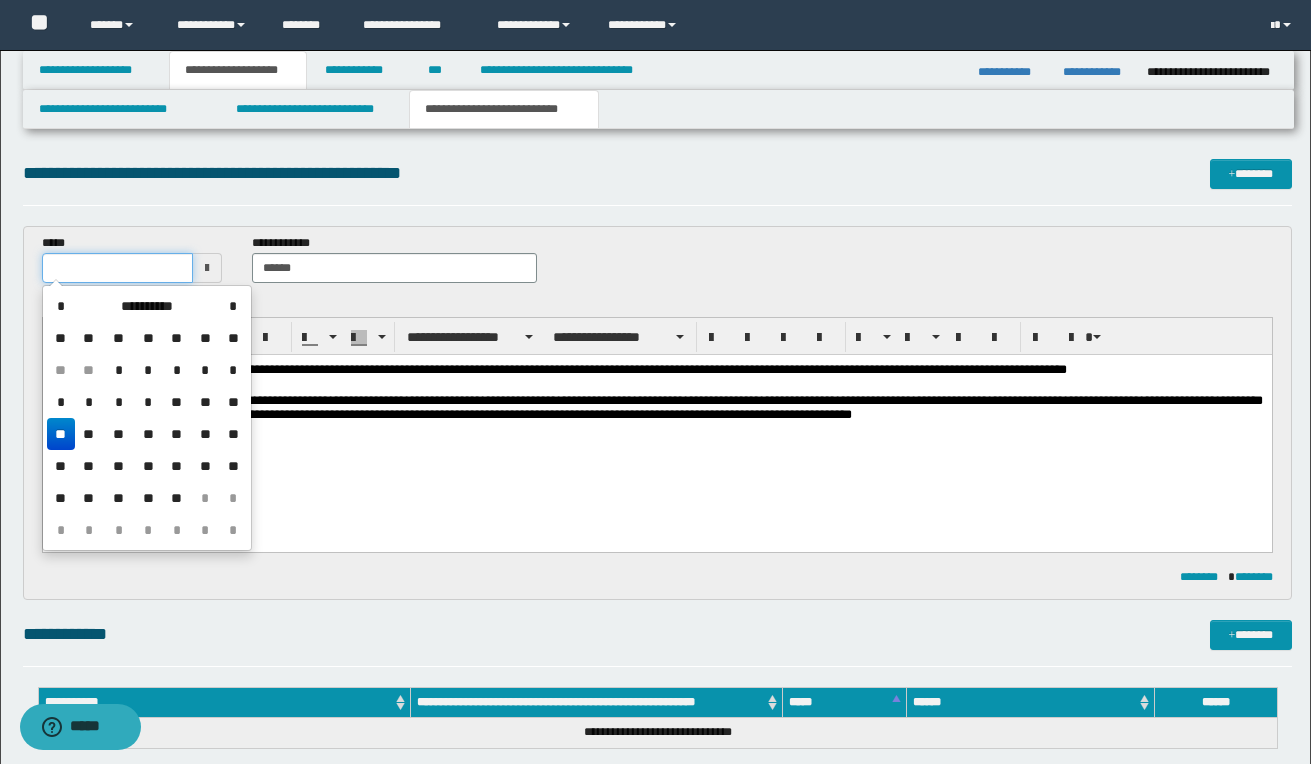 click at bounding box center [117, 268] 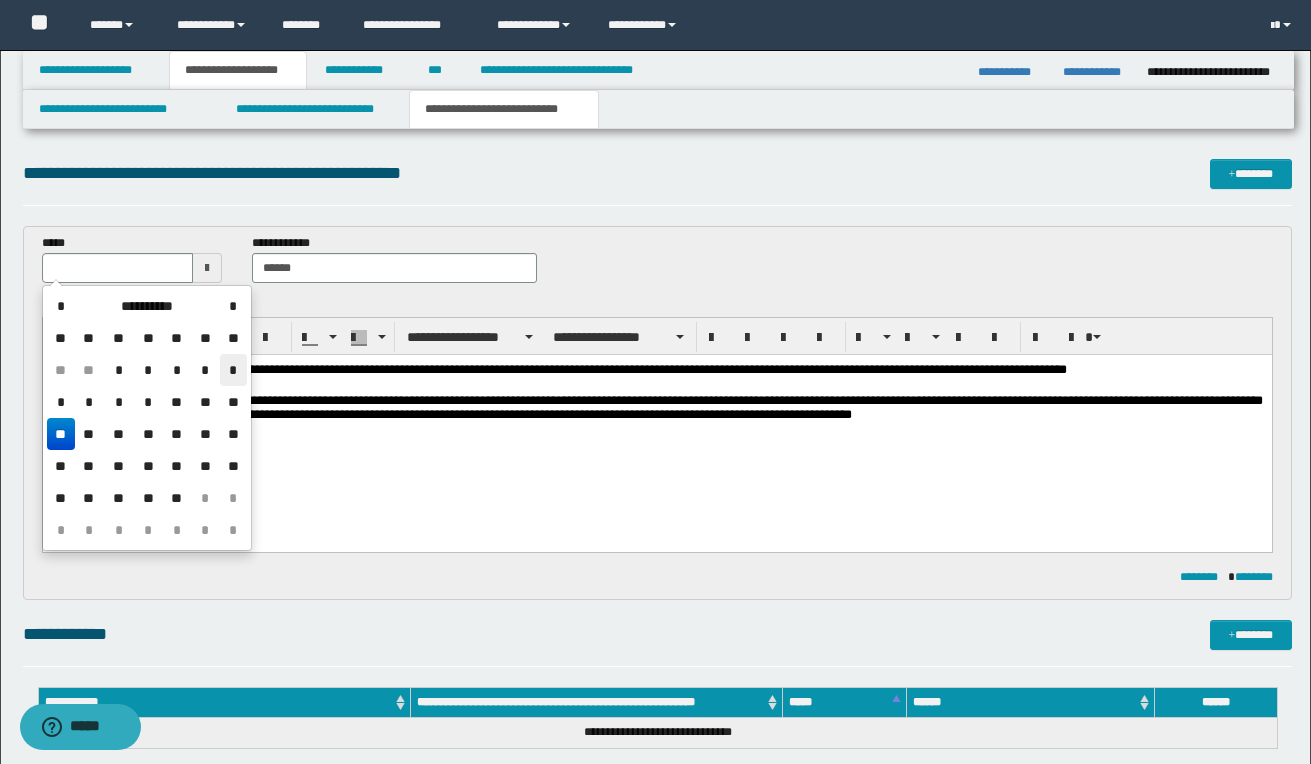 click on "*" at bounding box center [233, 370] 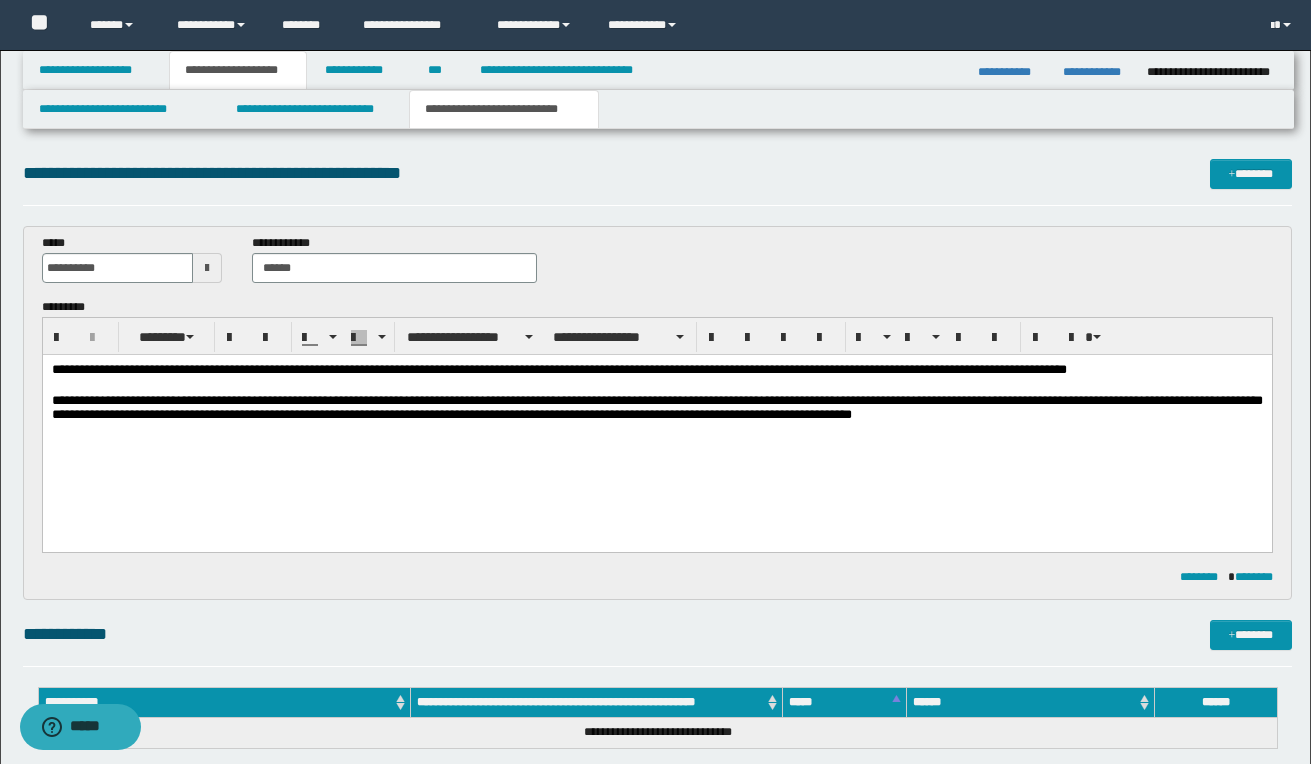 click on "********
********" at bounding box center [657, 577] 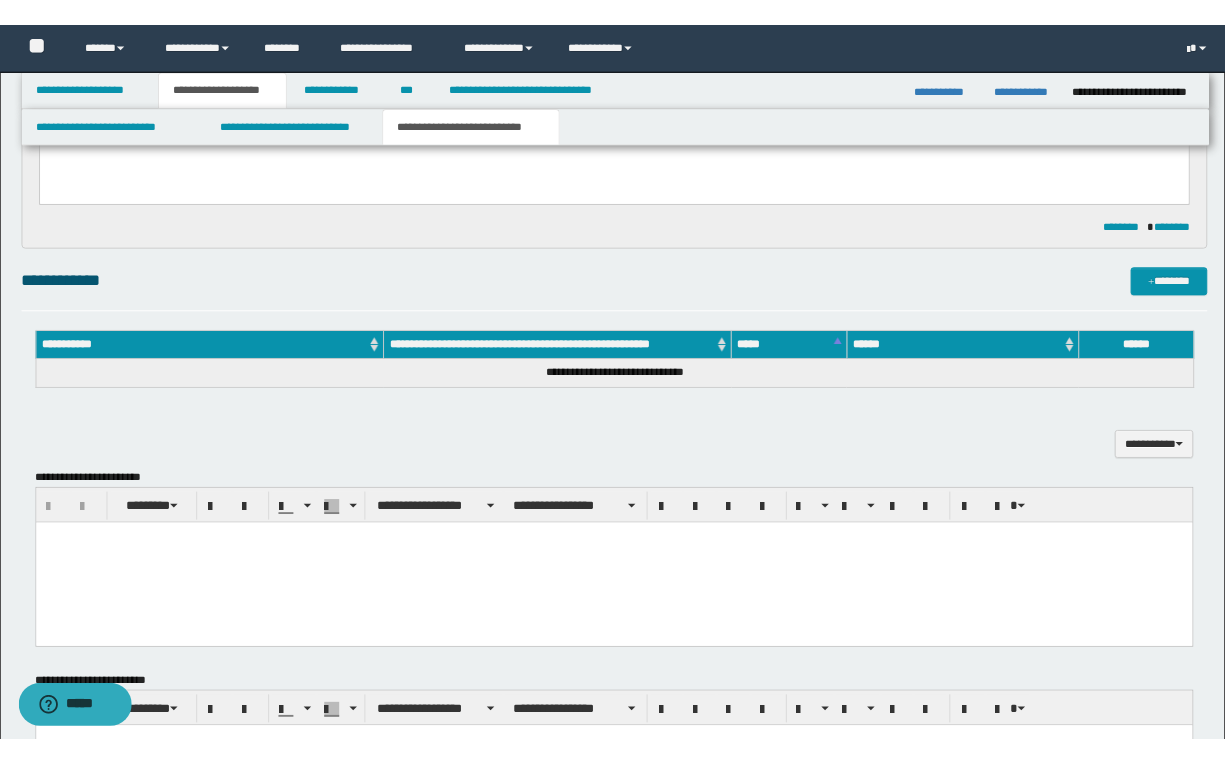 scroll, scrollTop: 400, scrollLeft: 0, axis: vertical 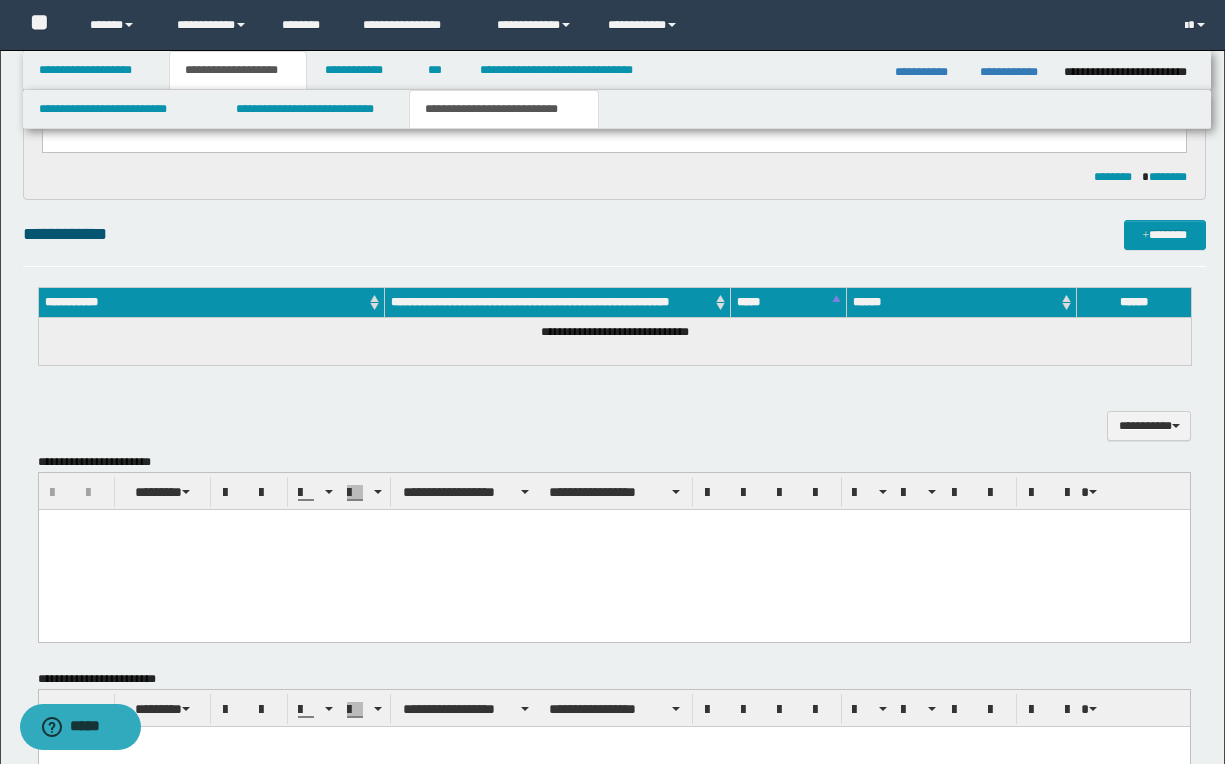 click at bounding box center (613, 550) 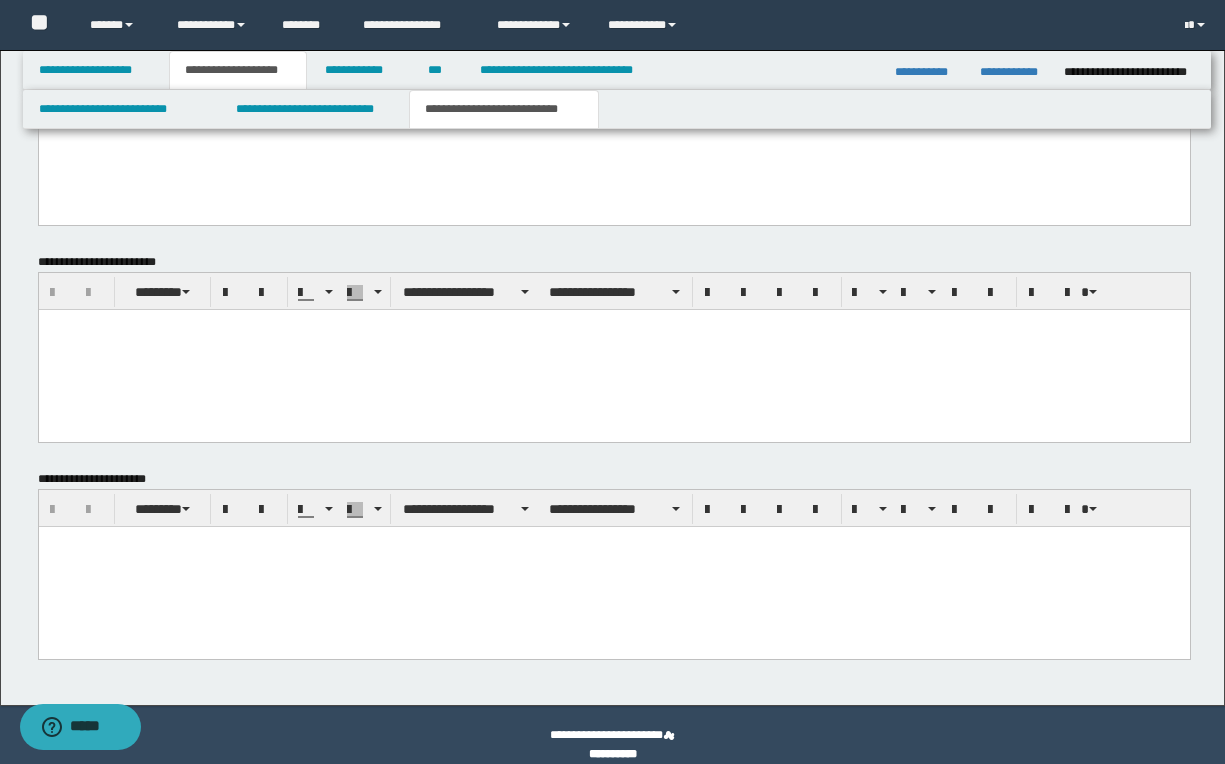 scroll, scrollTop: 836, scrollLeft: 0, axis: vertical 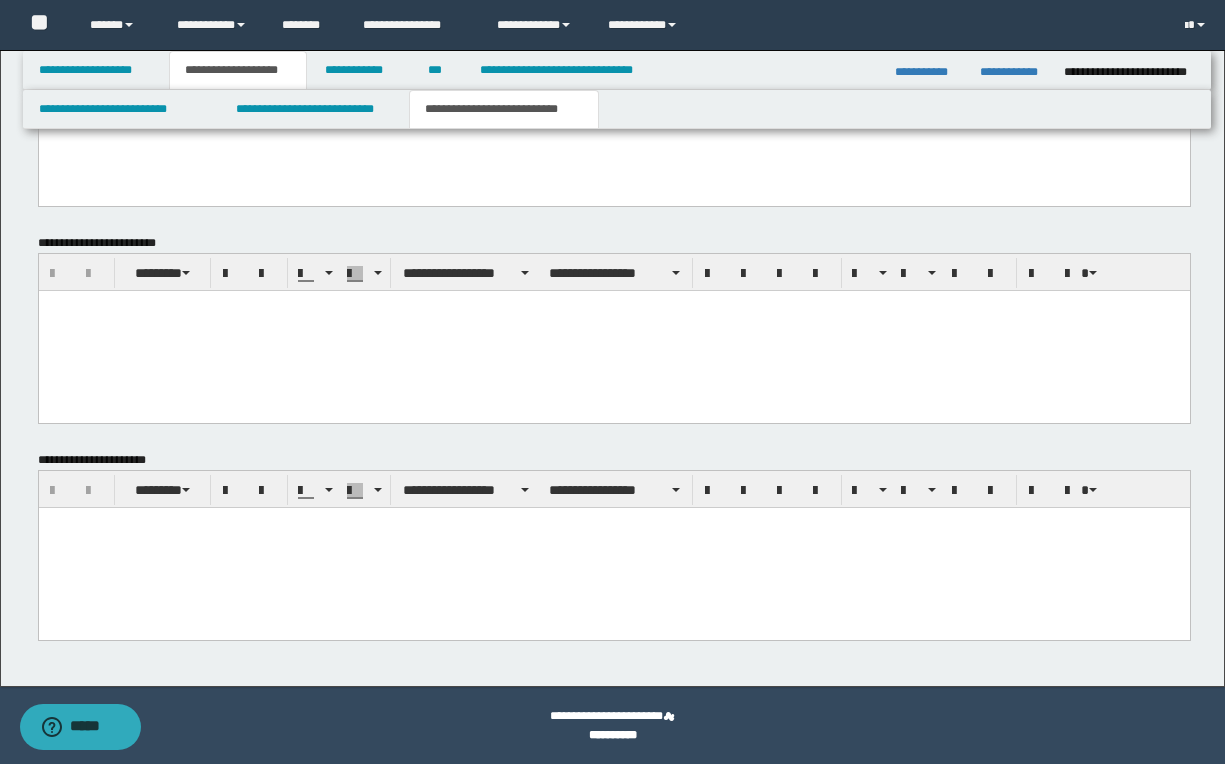 click at bounding box center [613, 547] 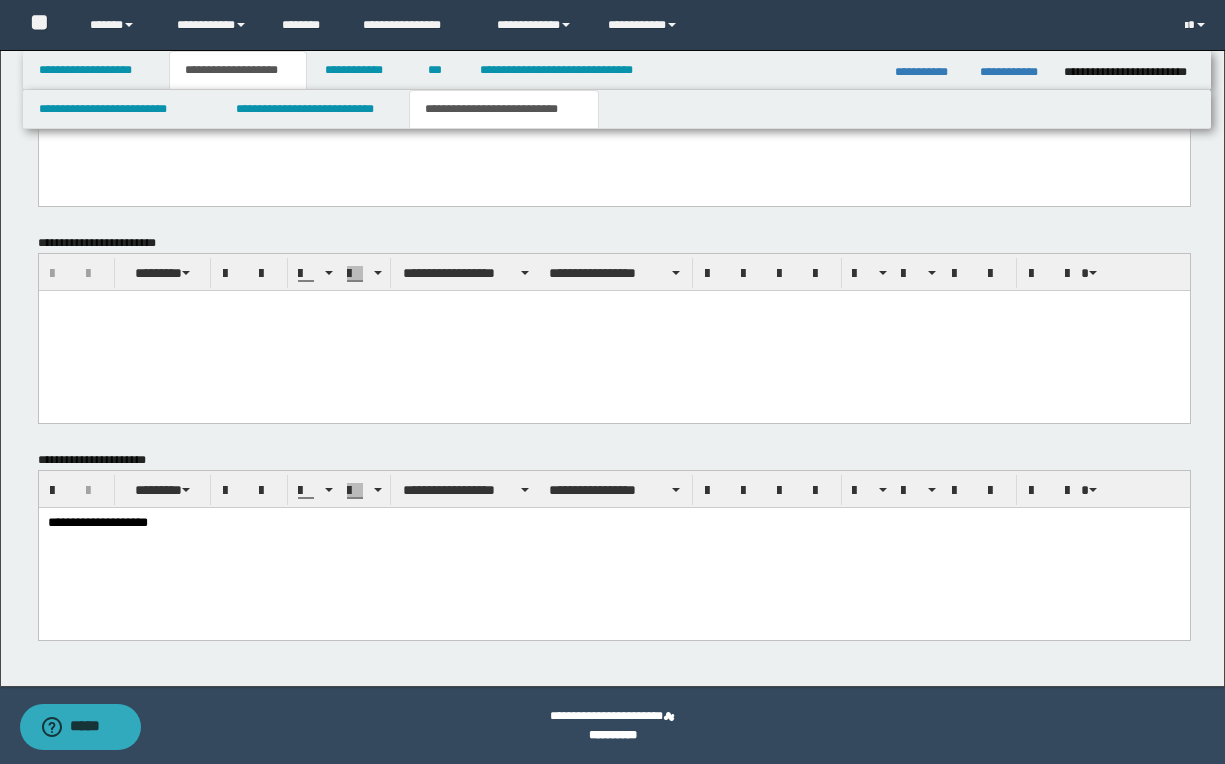 click on "**********" at bounding box center [612, -50] 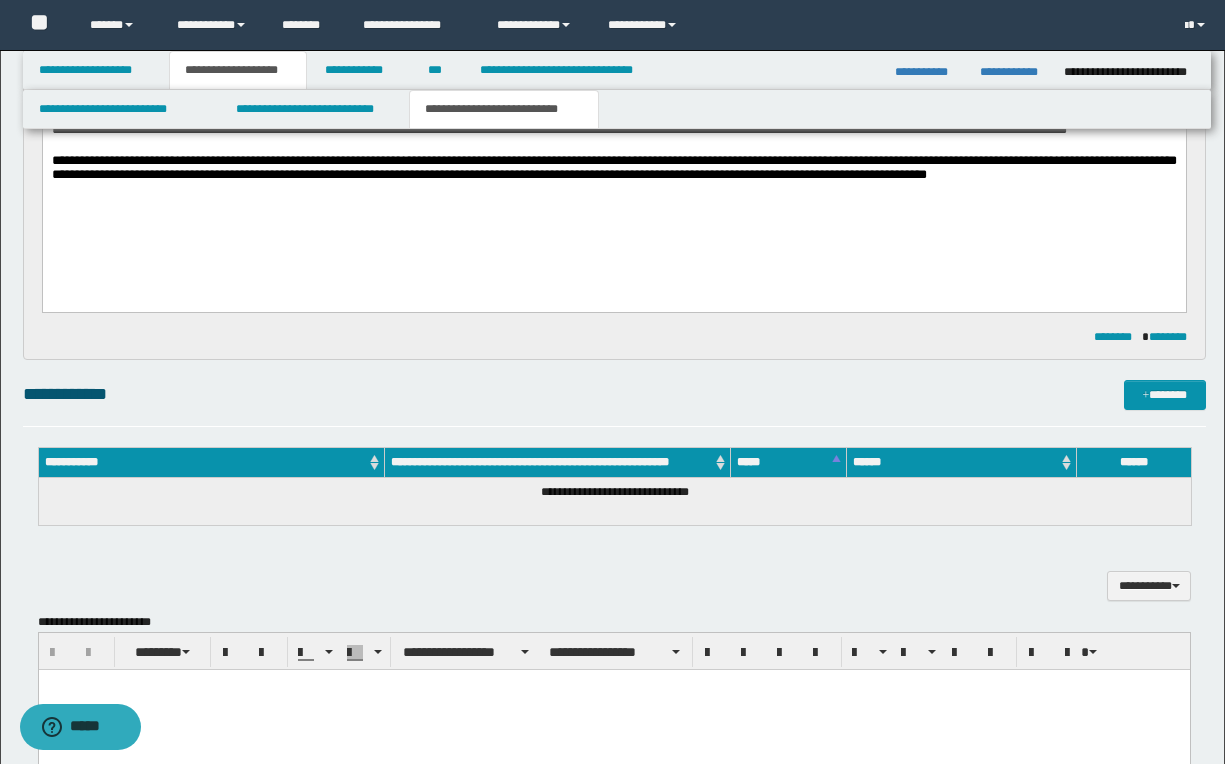 scroll, scrollTop: 236, scrollLeft: 0, axis: vertical 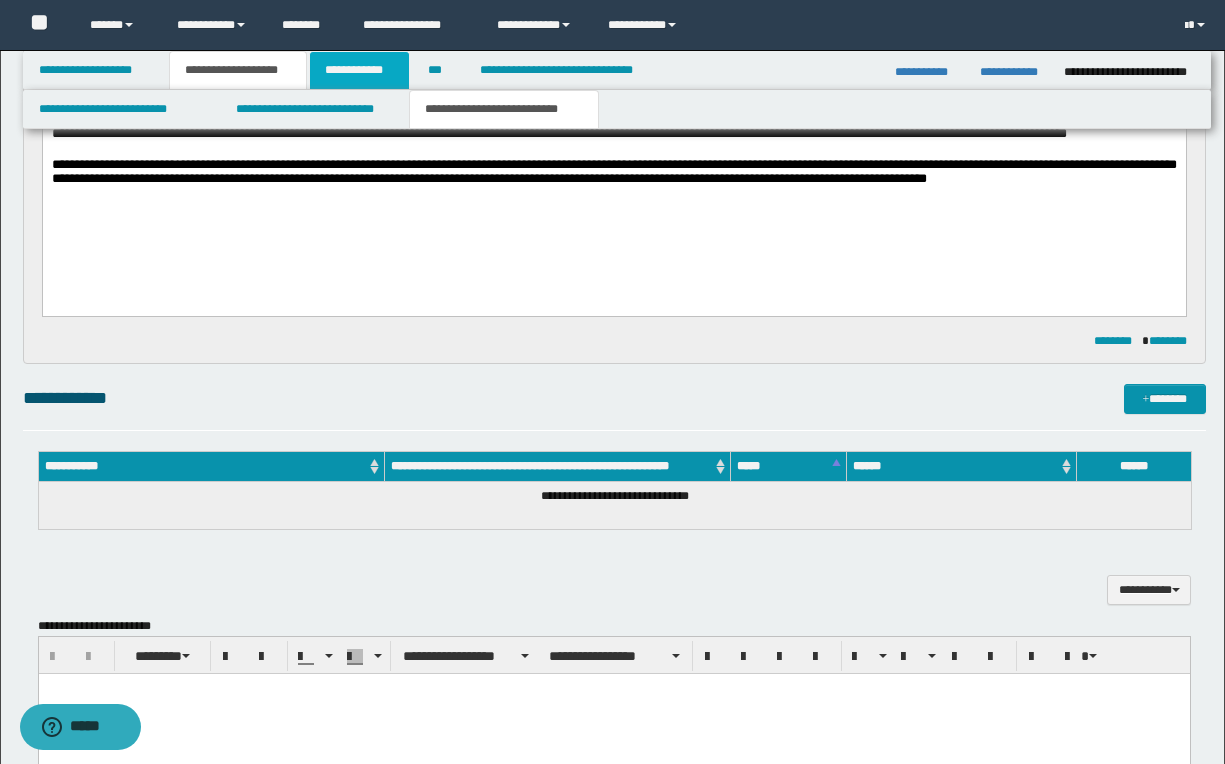 click on "**********" at bounding box center (359, 70) 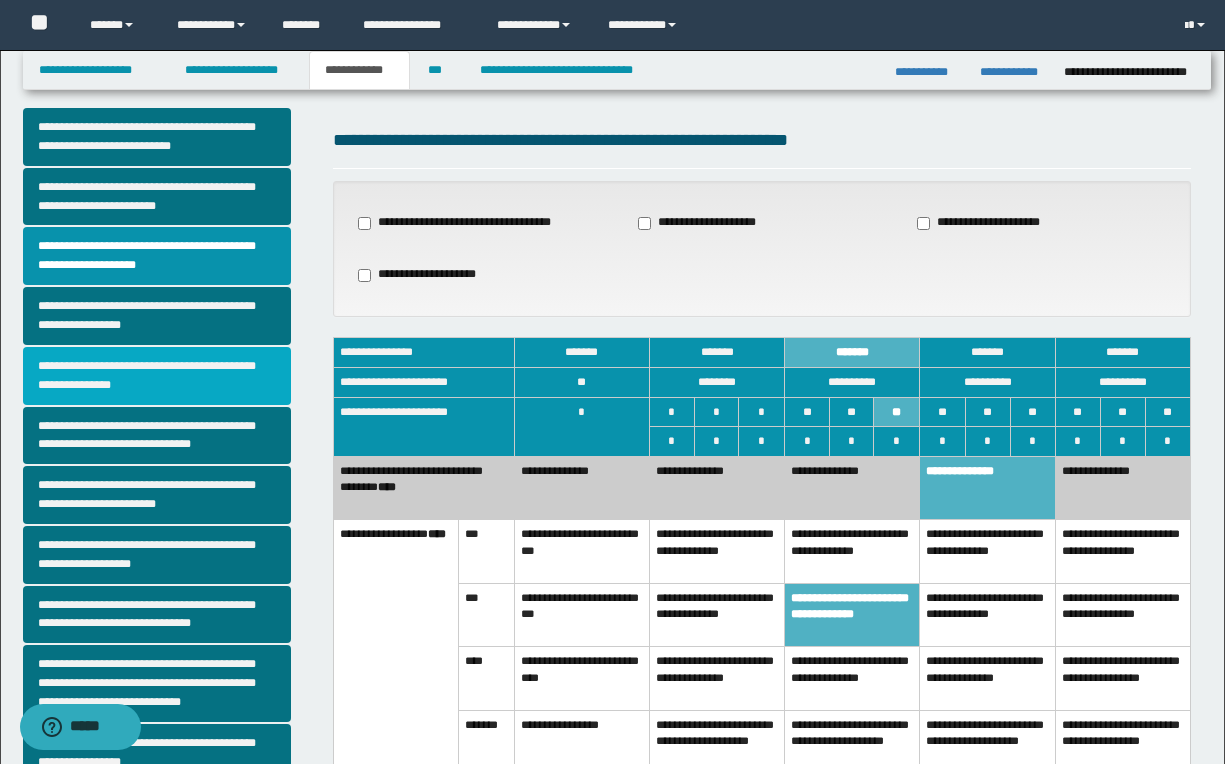 scroll, scrollTop: 0, scrollLeft: 0, axis: both 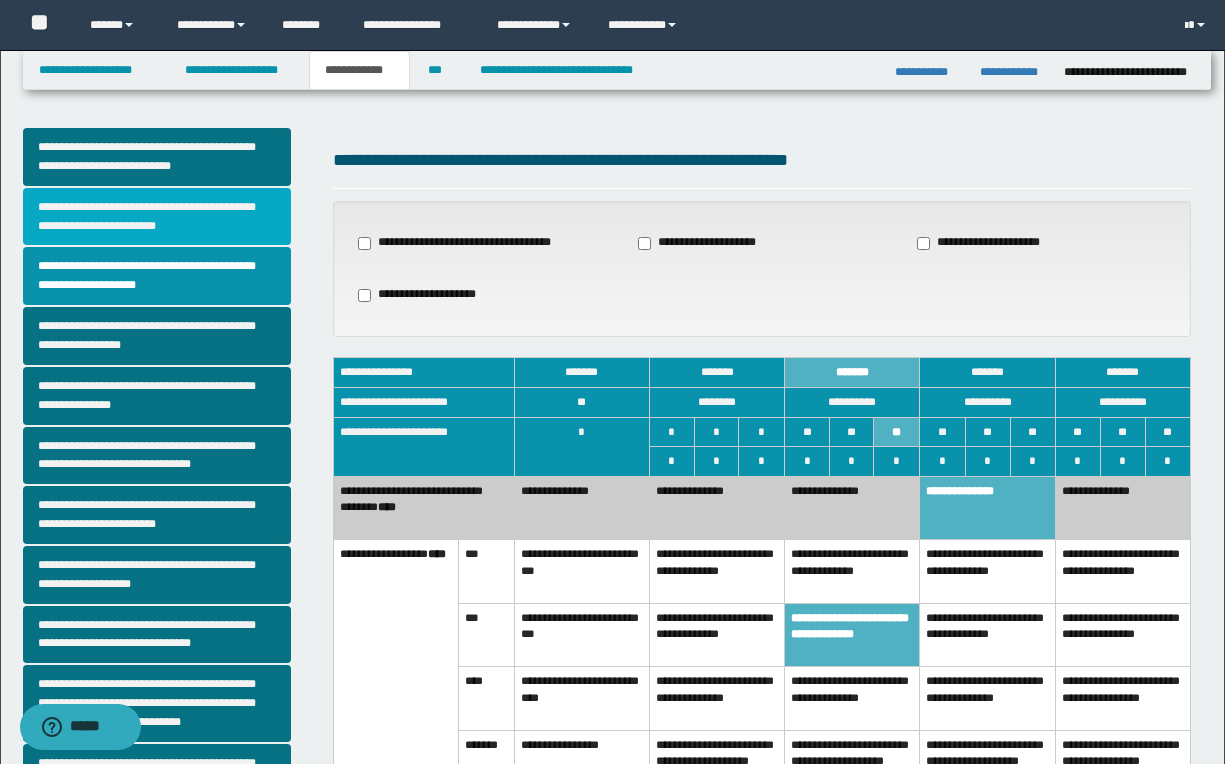 click on "**********" at bounding box center (157, 217) 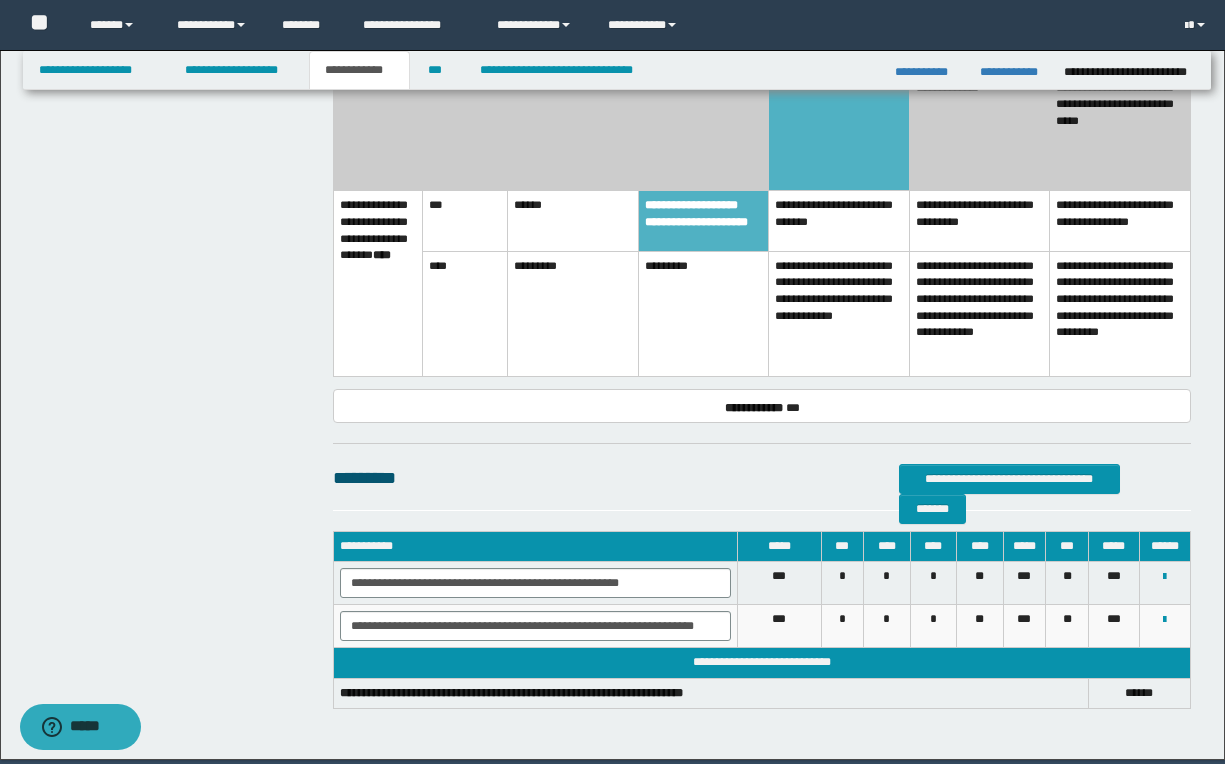 scroll, scrollTop: 2000, scrollLeft: 0, axis: vertical 